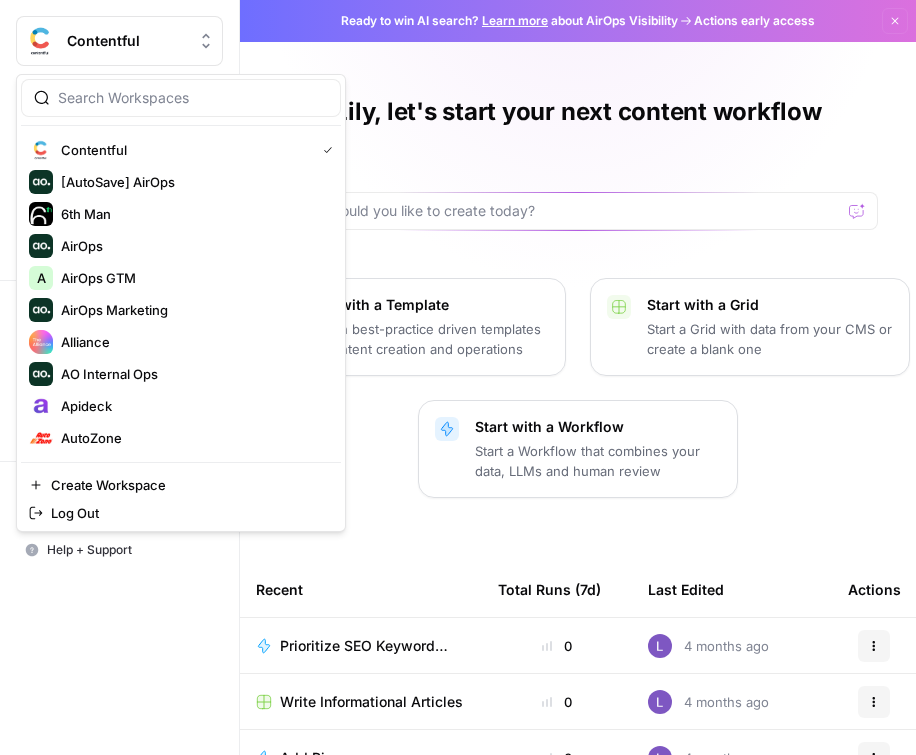 scroll, scrollTop: 0, scrollLeft: 0, axis: both 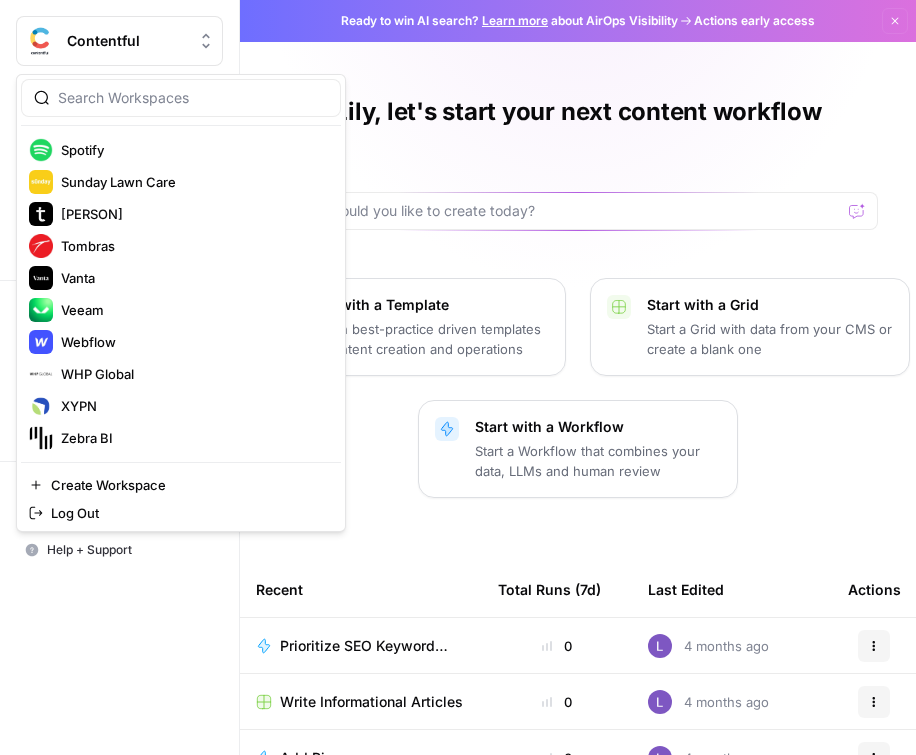 click on "Contentful" at bounding box center (127, 41) 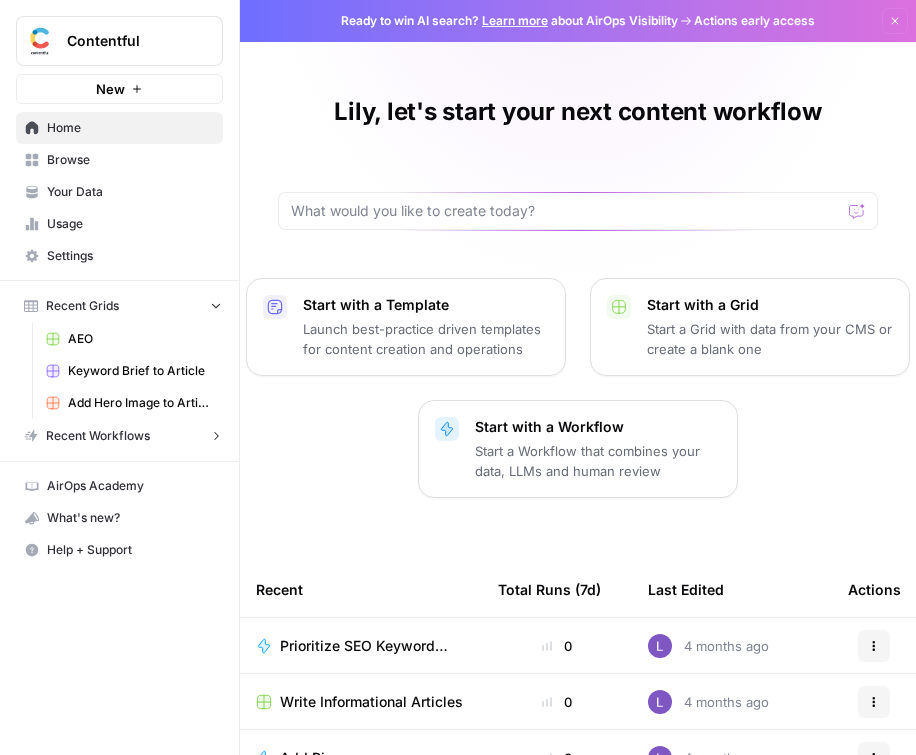 click on "Contentful" at bounding box center (127, 41) 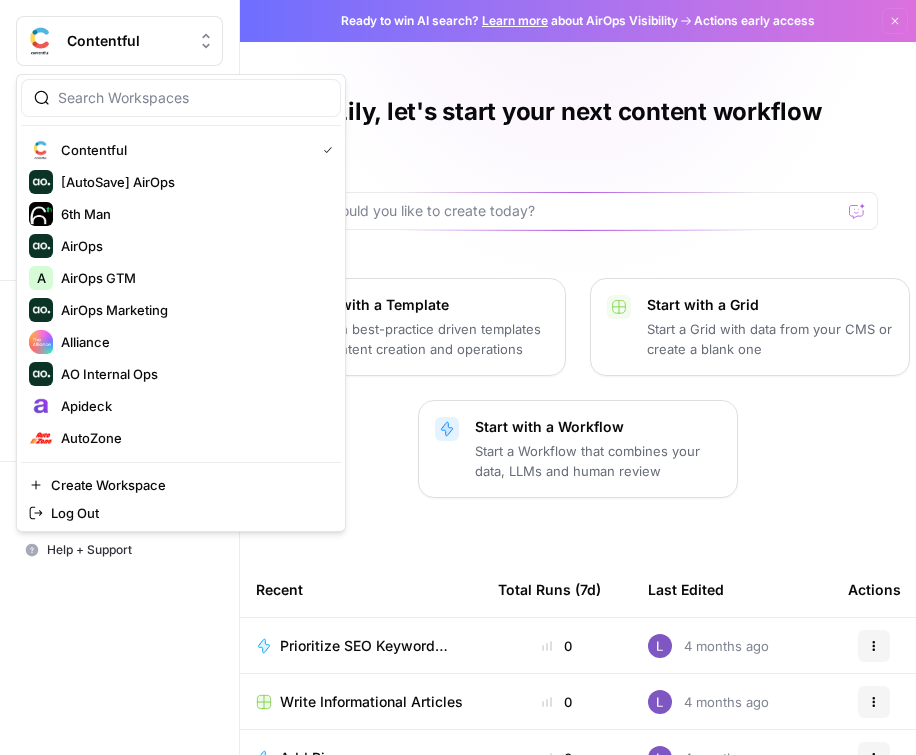 click at bounding box center [193, 98] 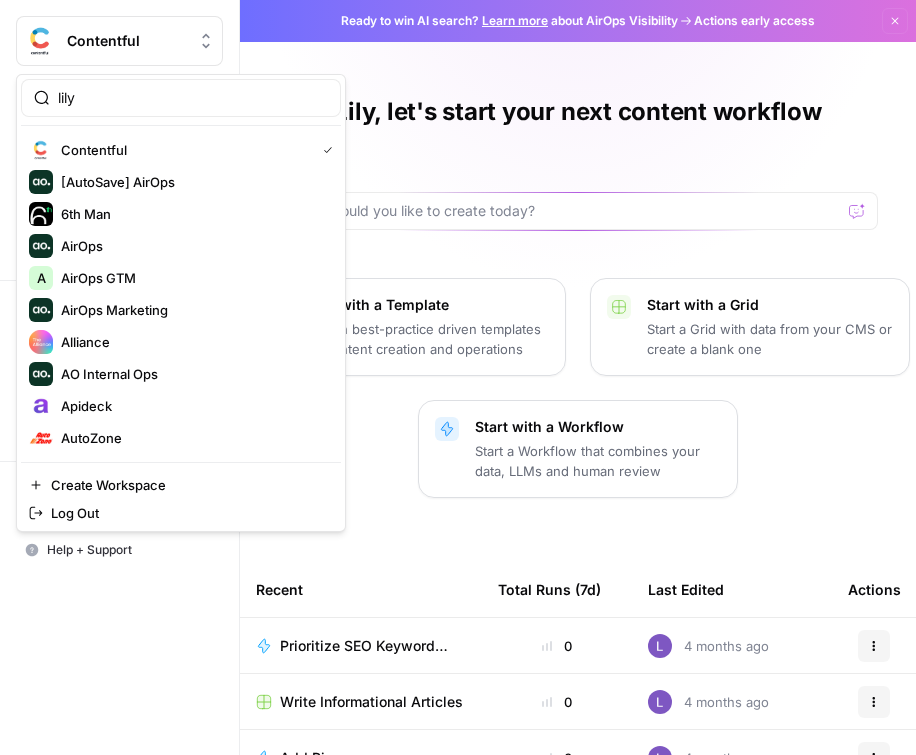type on "lily" 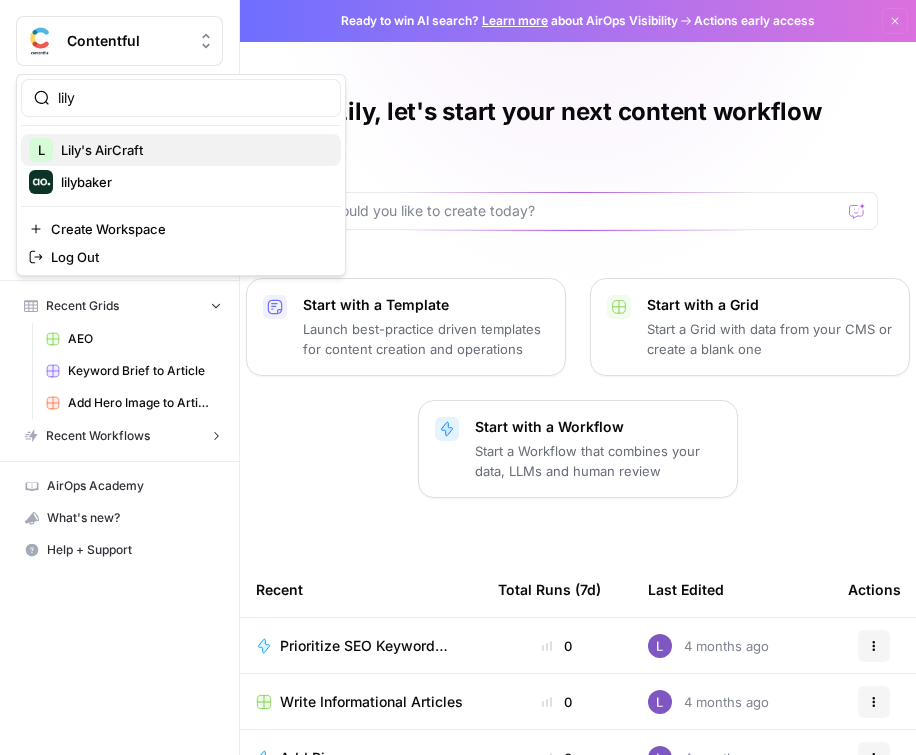 click on "Lily's AirCraft" at bounding box center (193, 150) 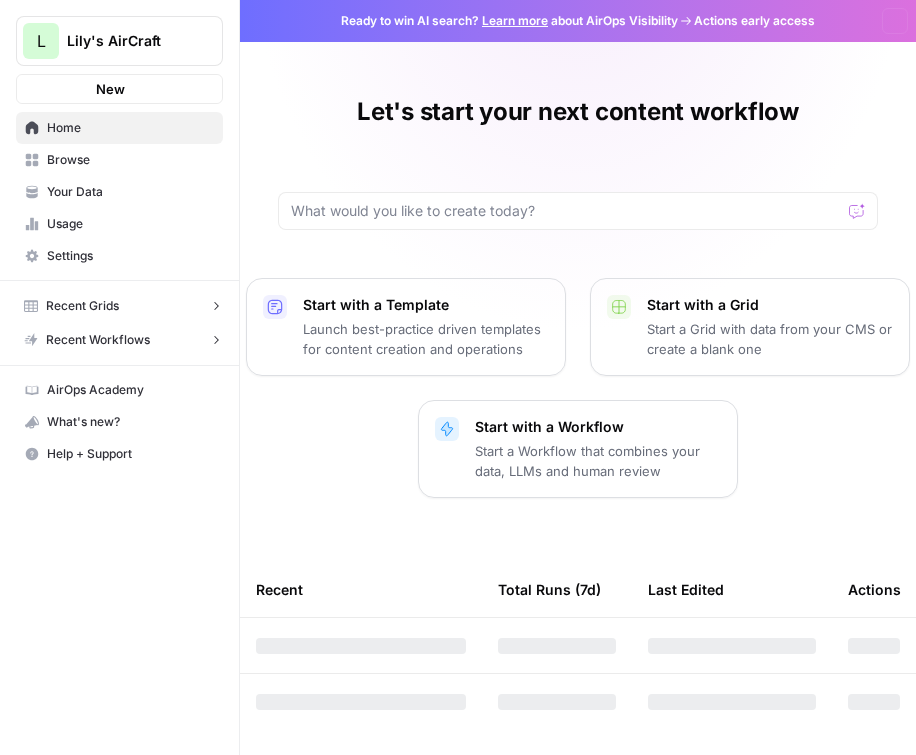scroll, scrollTop: 0, scrollLeft: 0, axis: both 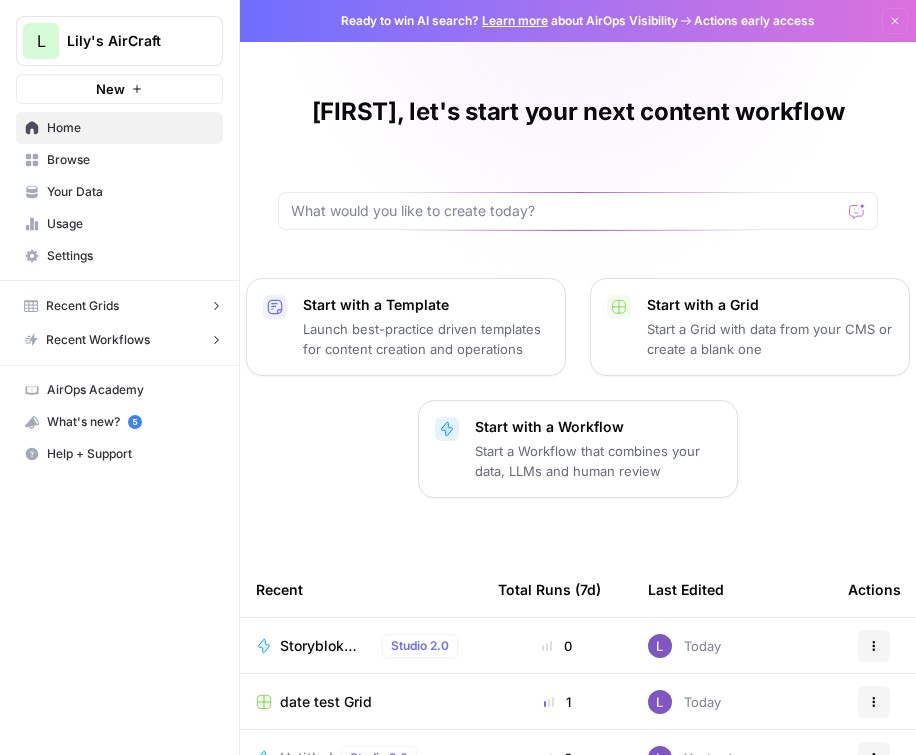 click on "Browse" at bounding box center (130, 160) 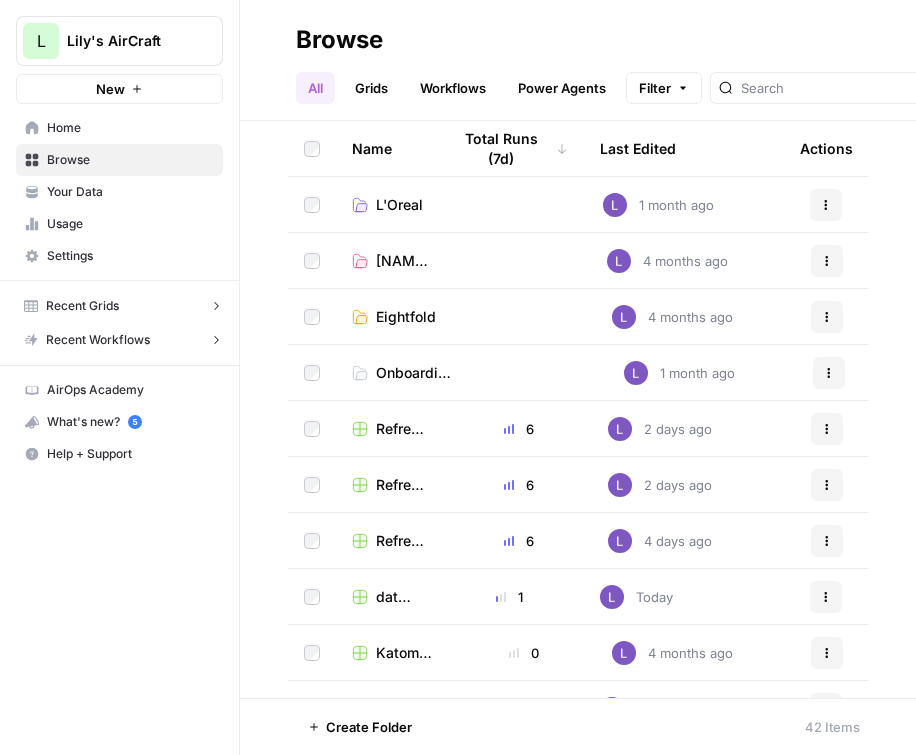 click on "Create" at bounding box center [1003, 88] 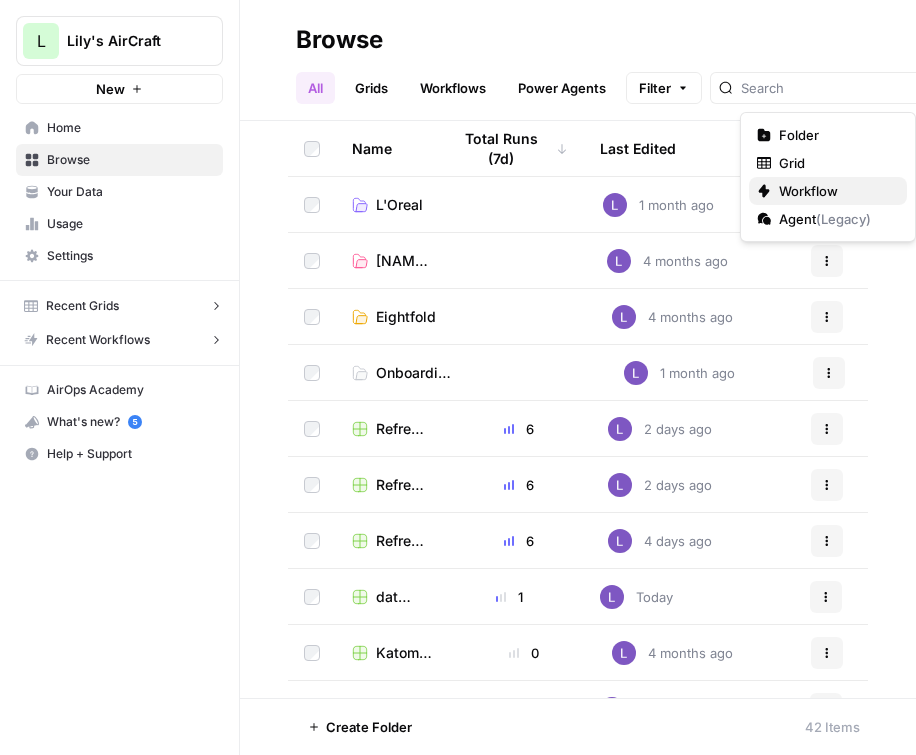 click on "Workflow" at bounding box center (835, 191) 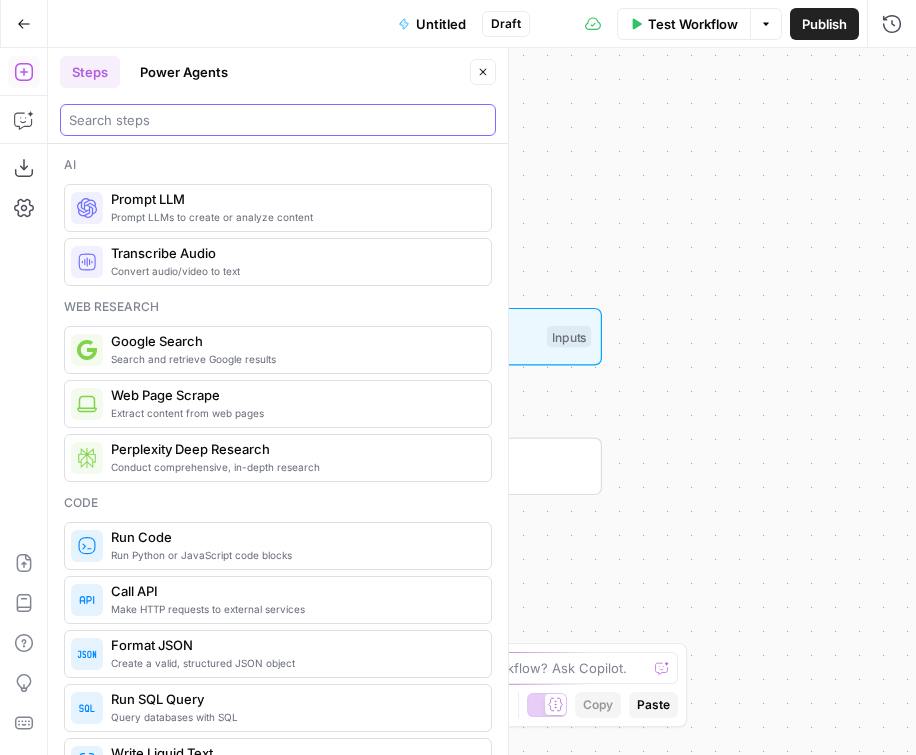 click at bounding box center (278, 120) 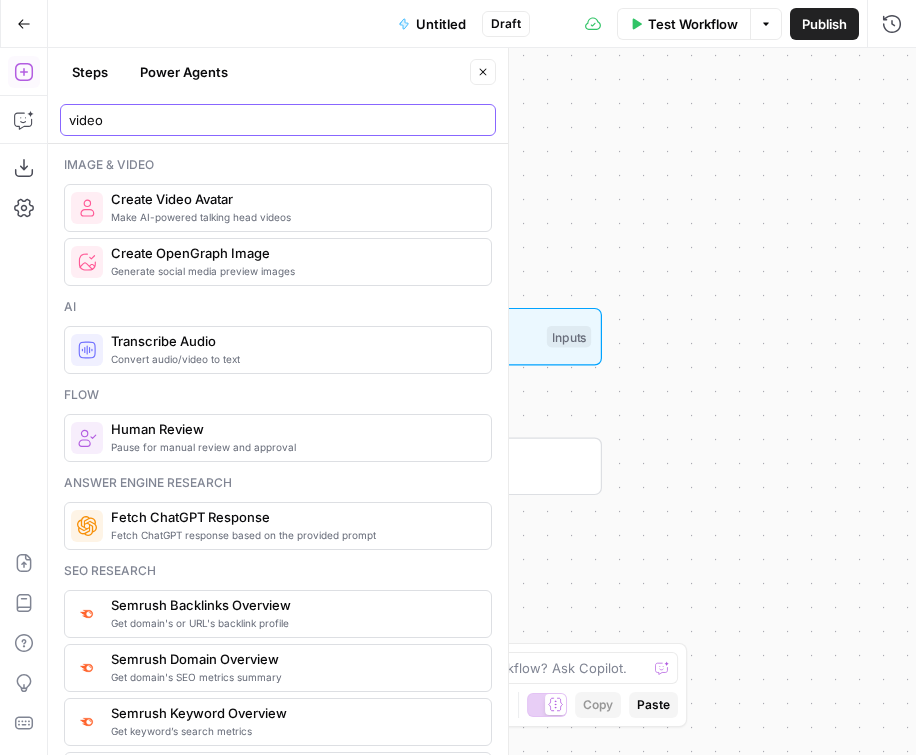 type on "video" 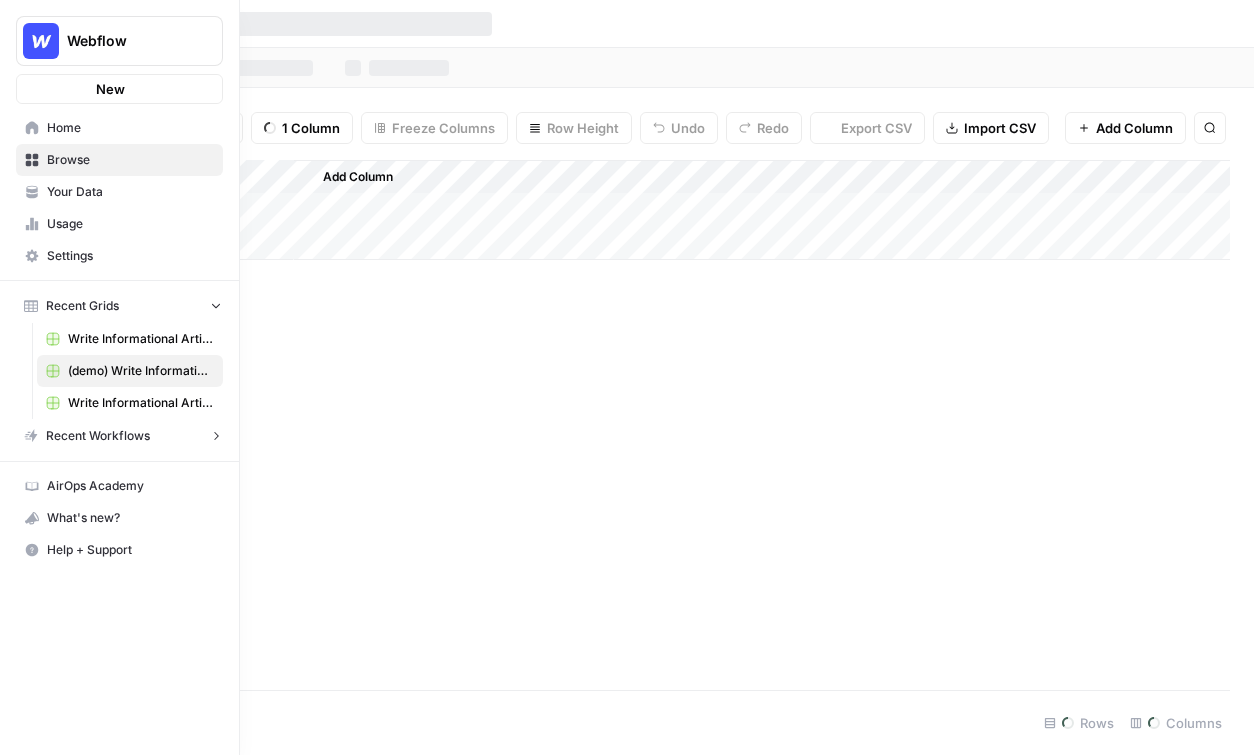 scroll, scrollTop: 0, scrollLeft: 0, axis: both 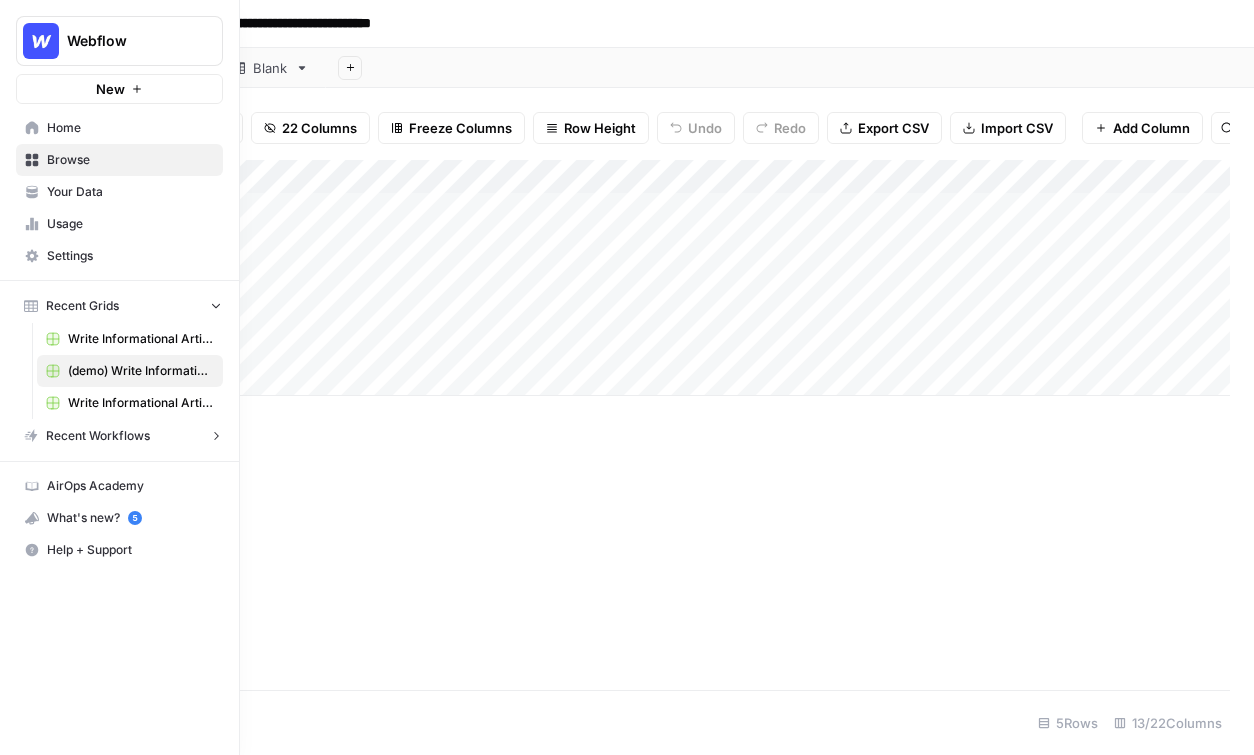click on "Your Data" at bounding box center [130, 192] 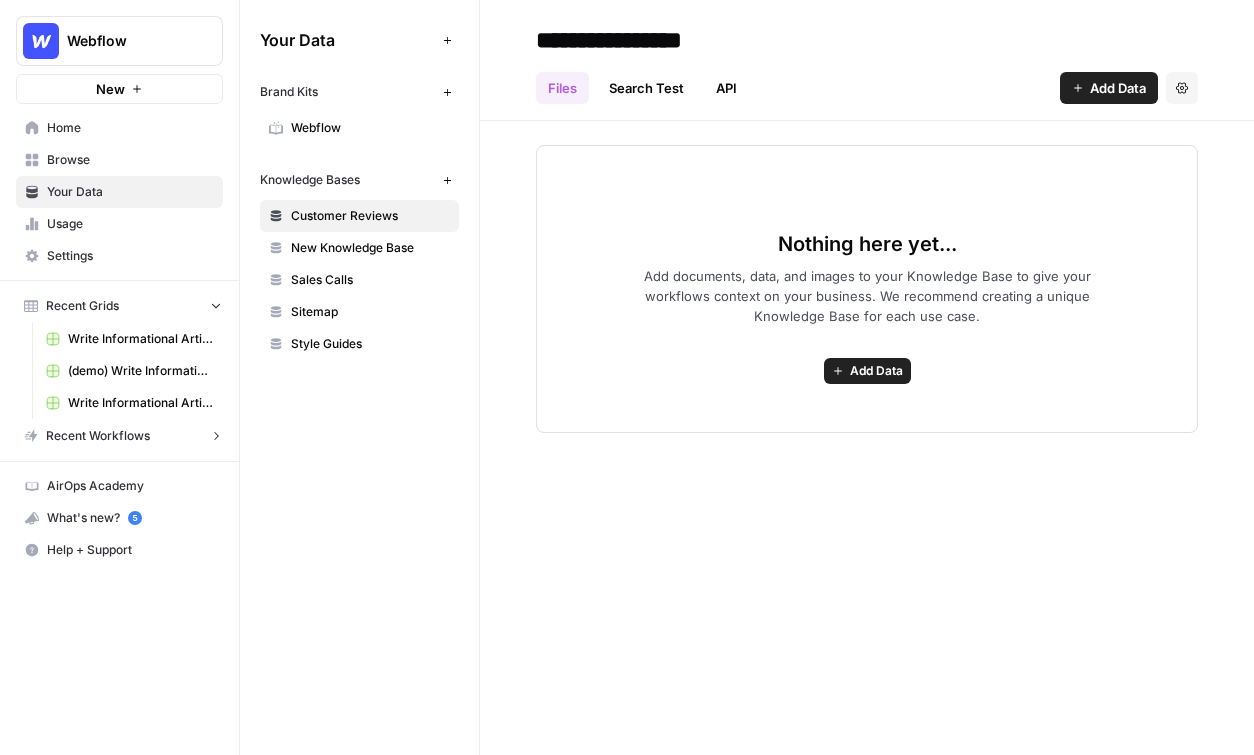 click on "Webflow" at bounding box center [370, 128] 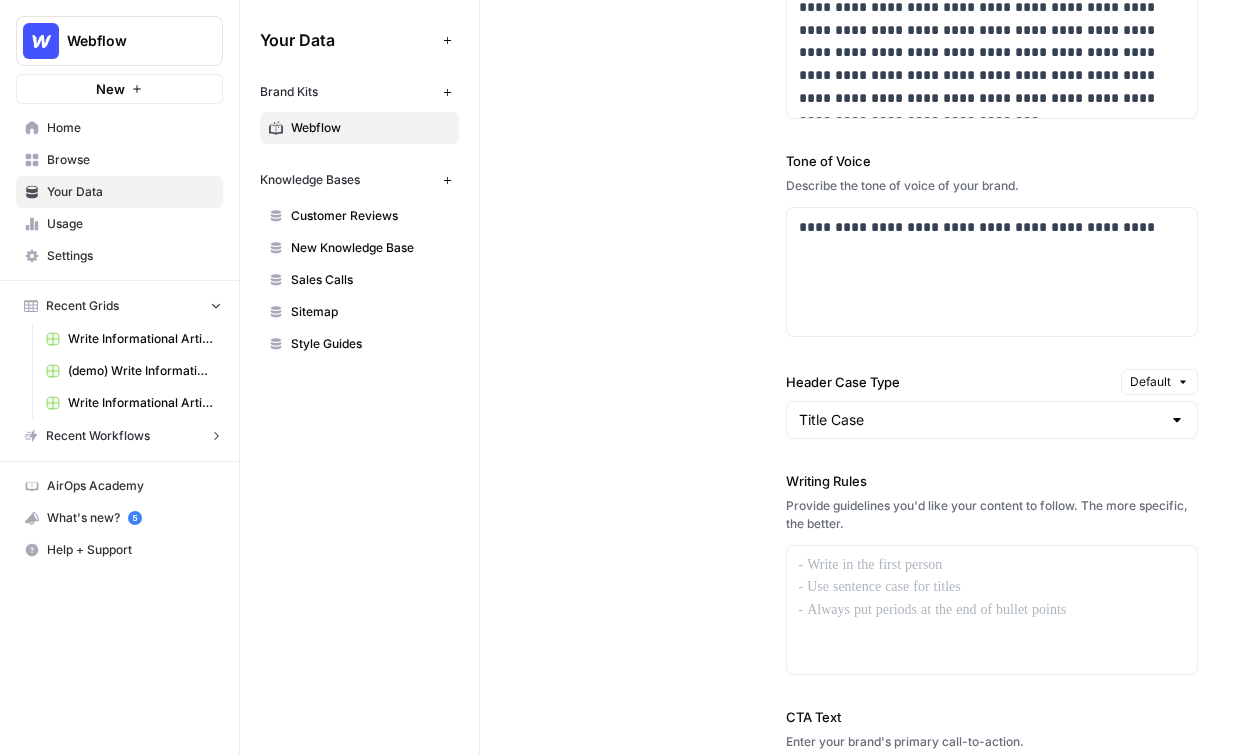 scroll, scrollTop: 1484, scrollLeft: 0, axis: vertical 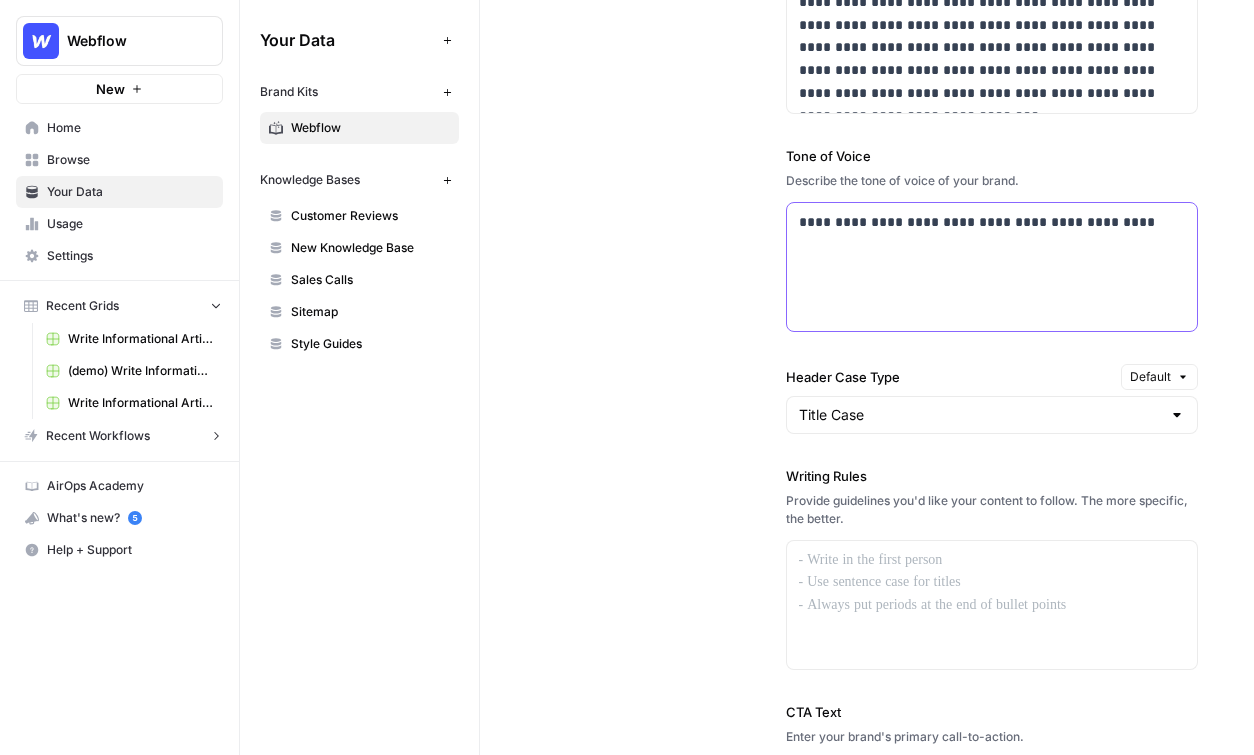 click on "**********" at bounding box center [992, 267] 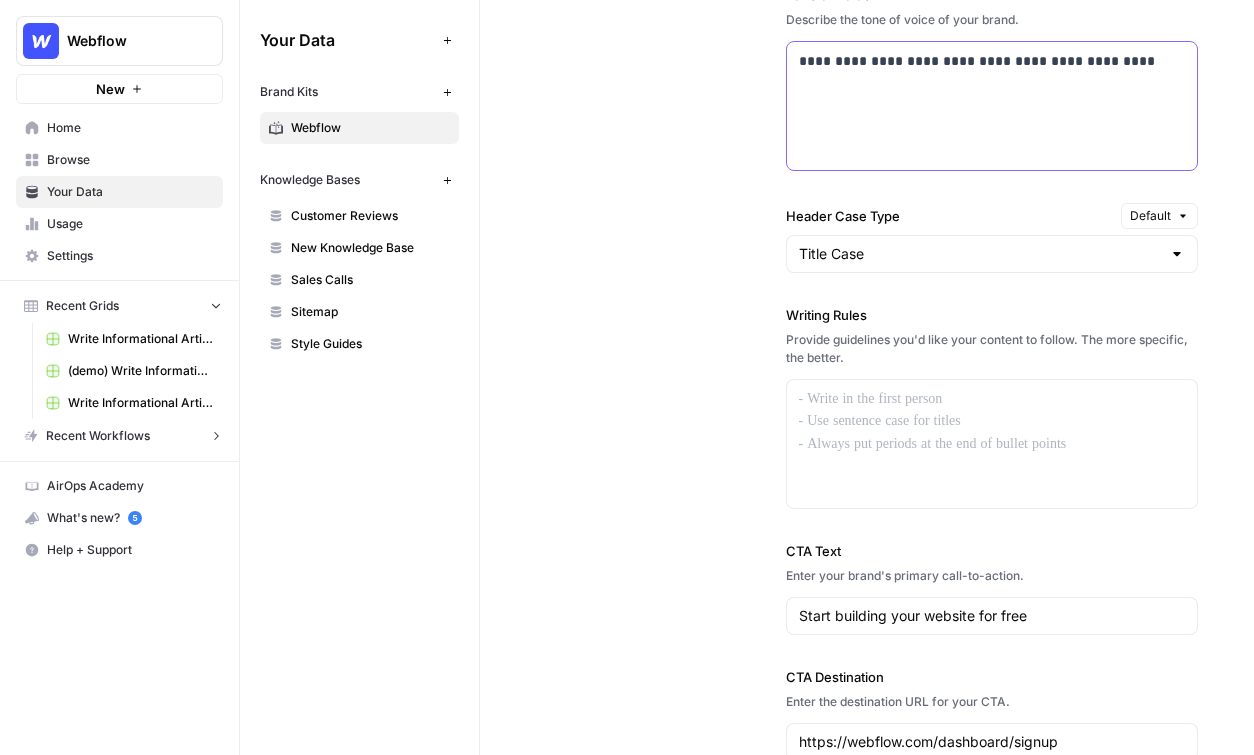 scroll, scrollTop: 1662, scrollLeft: 0, axis: vertical 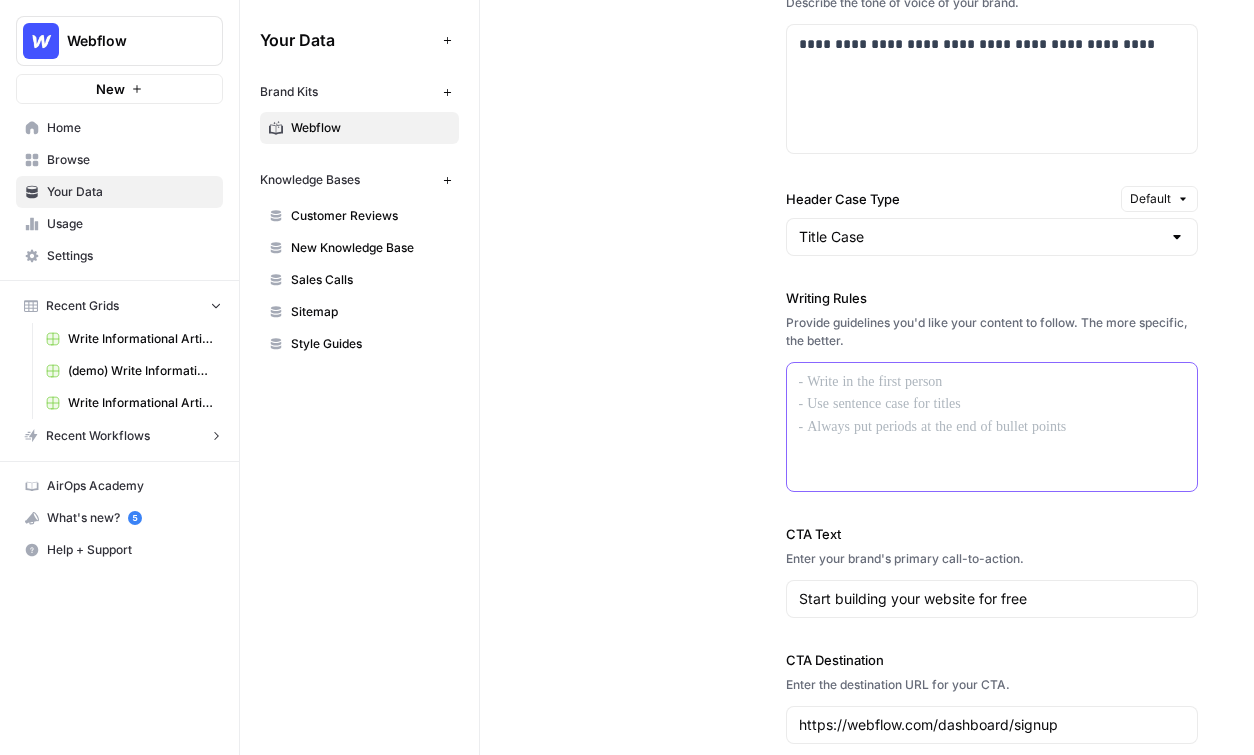 click at bounding box center [992, 427] 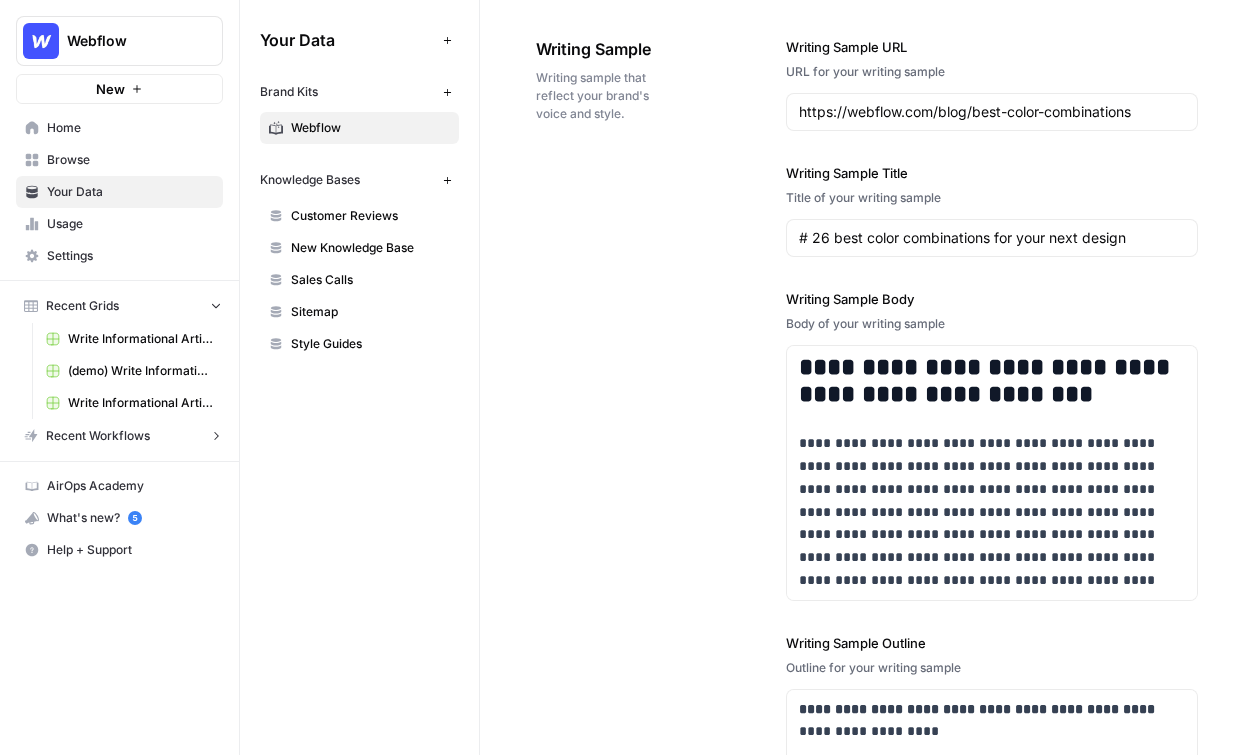 scroll, scrollTop: 2468, scrollLeft: 0, axis: vertical 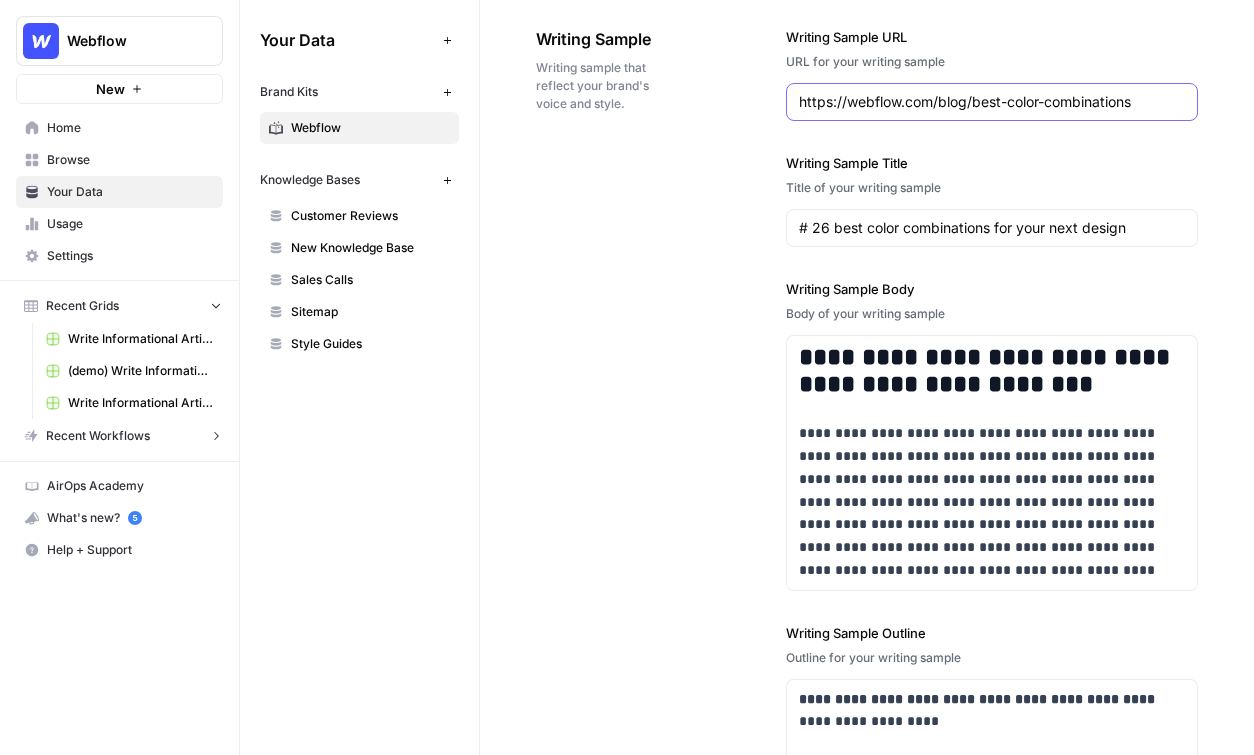 click on "https://webflow.com/blog/best-color-combinations" at bounding box center (992, 102) 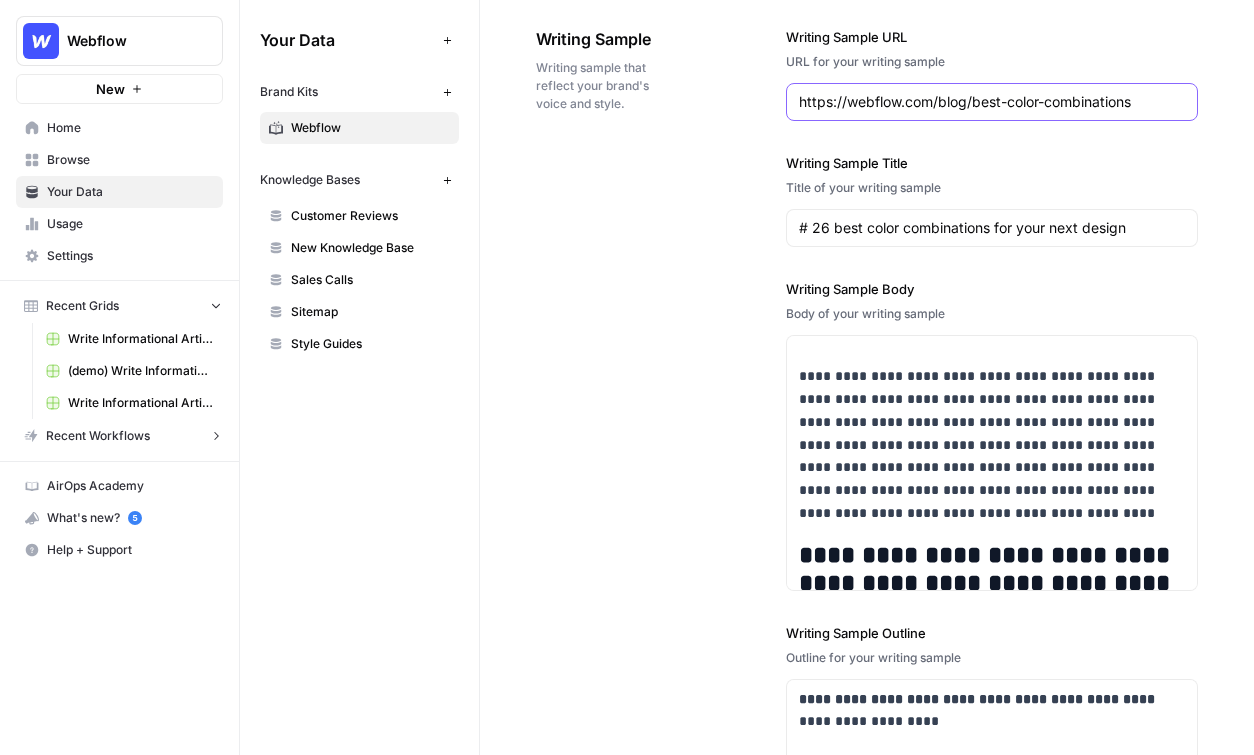 scroll, scrollTop: 55, scrollLeft: 0, axis: vertical 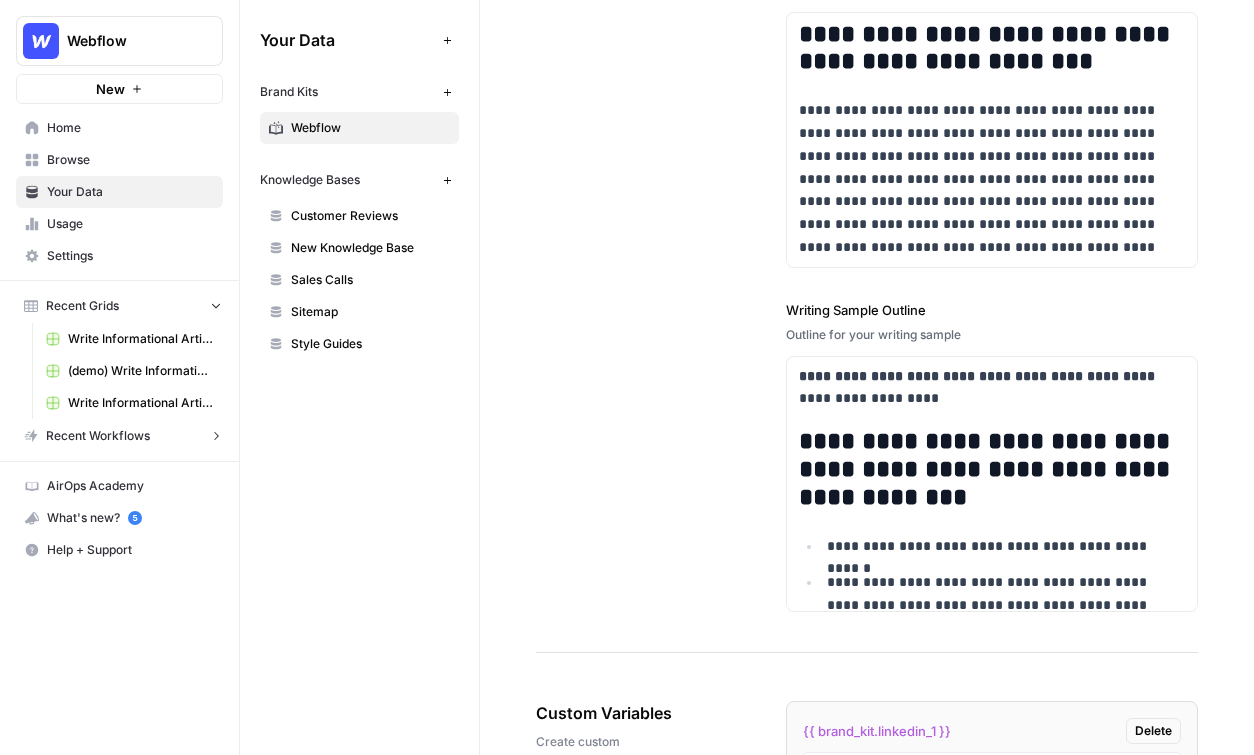 click on "Browse" at bounding box center (119, 160) 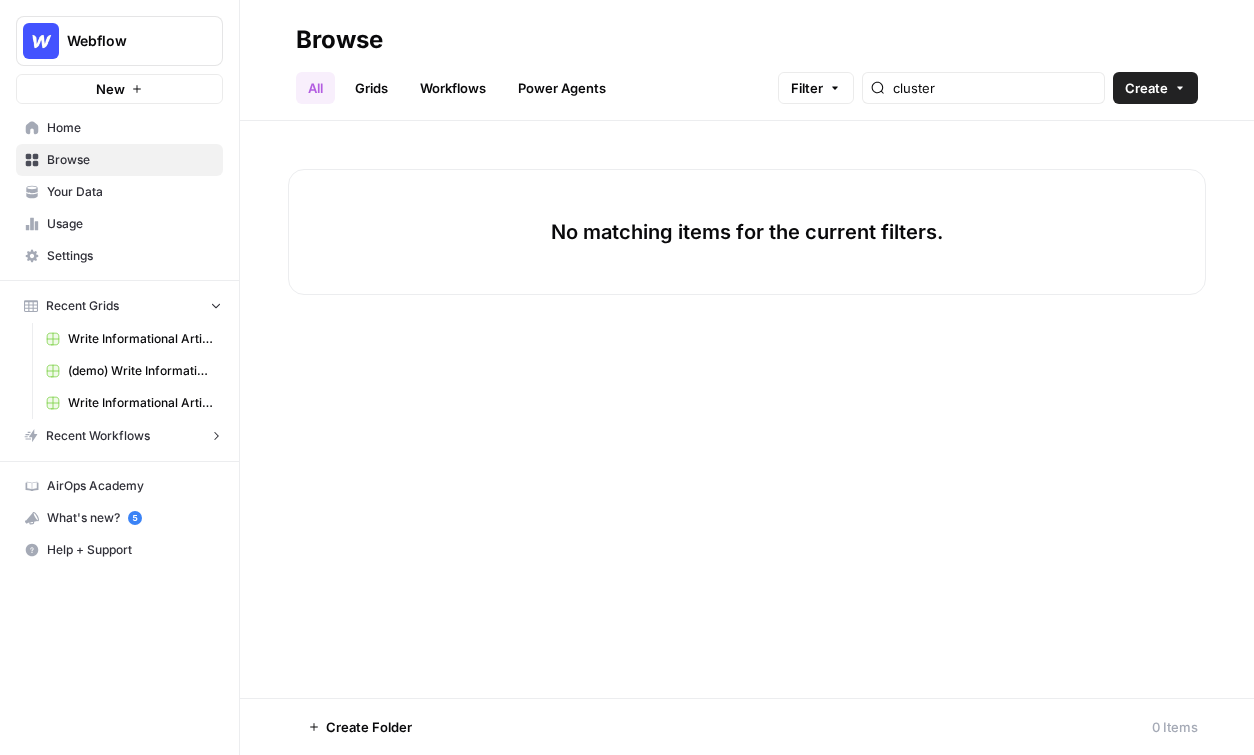 click on "Grids" at bounding box center [371, 88] 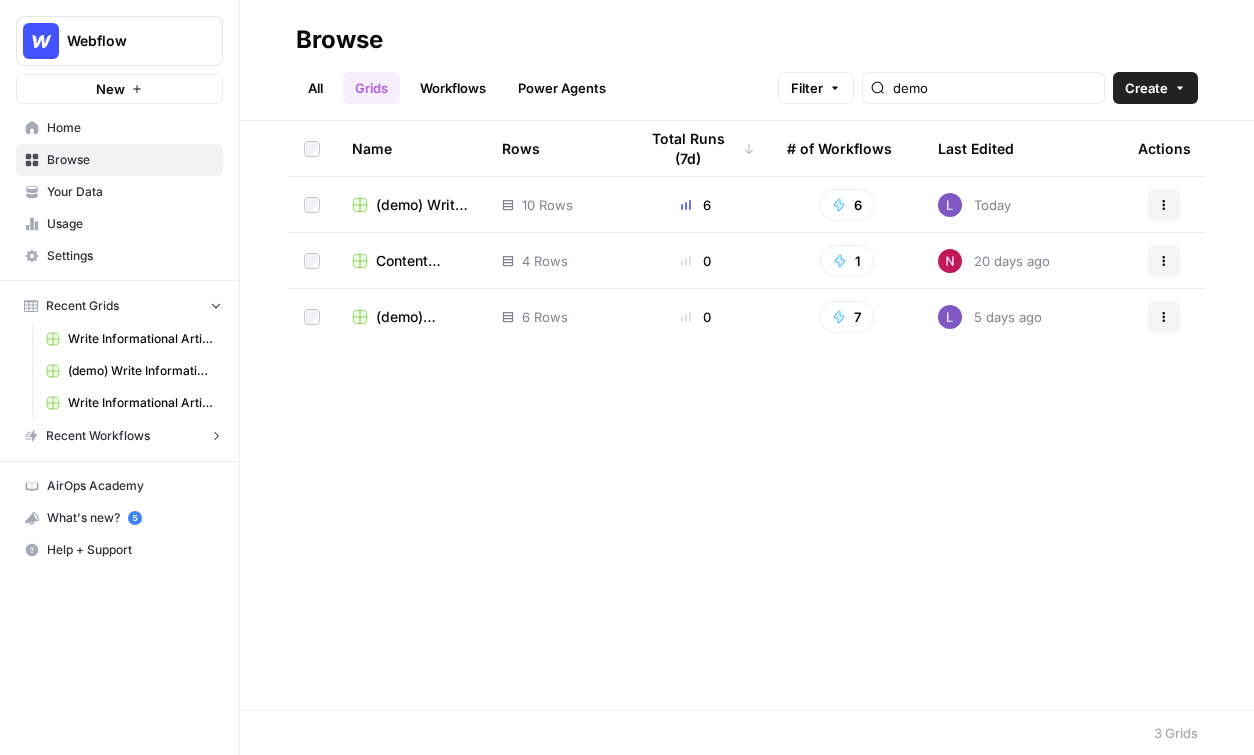 click on "Create" at bounding box center [1155, 88] 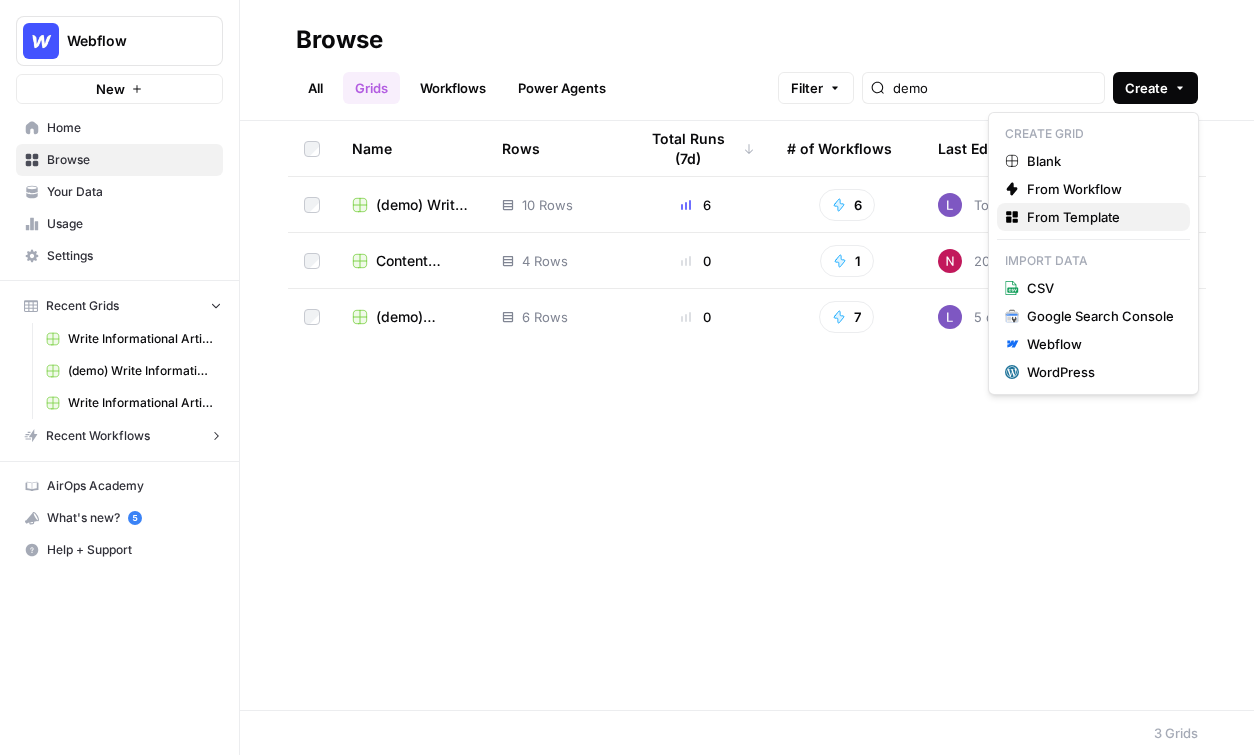 click on "From Template" at bounding box center (1100, 217) 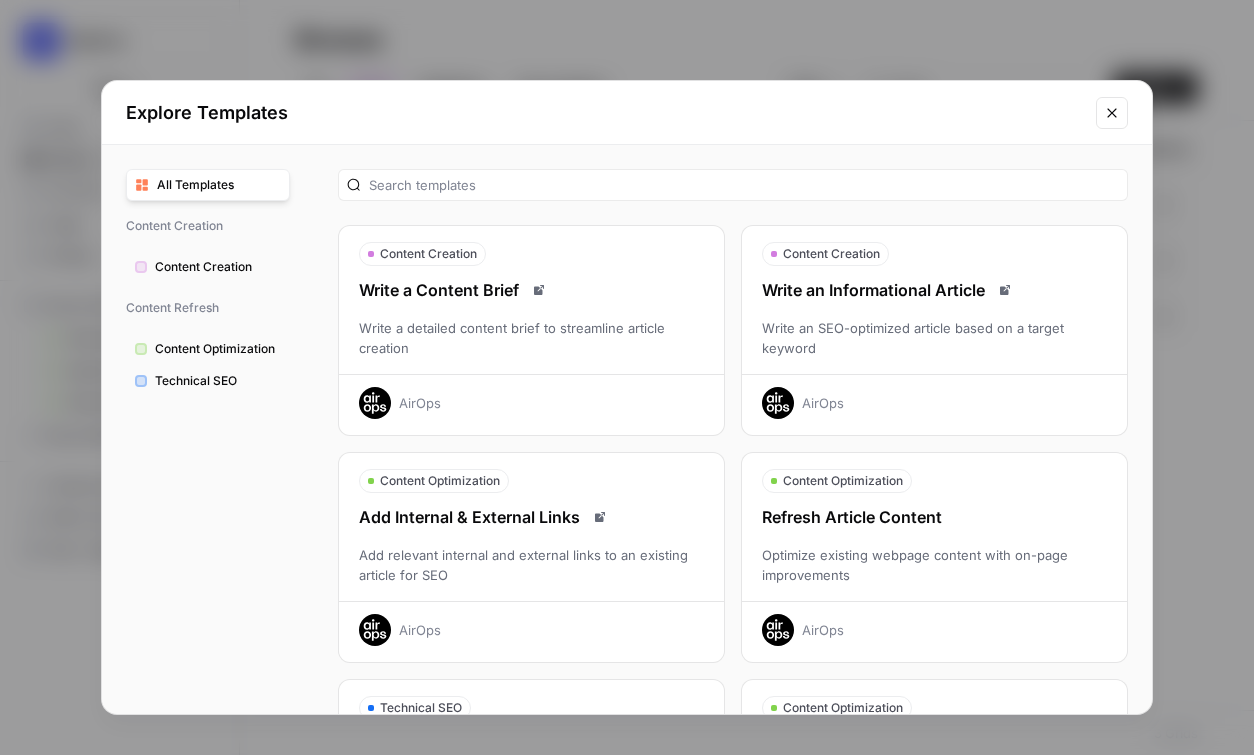 click on "Write an SEO-optimized article based on a target keyword" at bounding box center (934, 338) 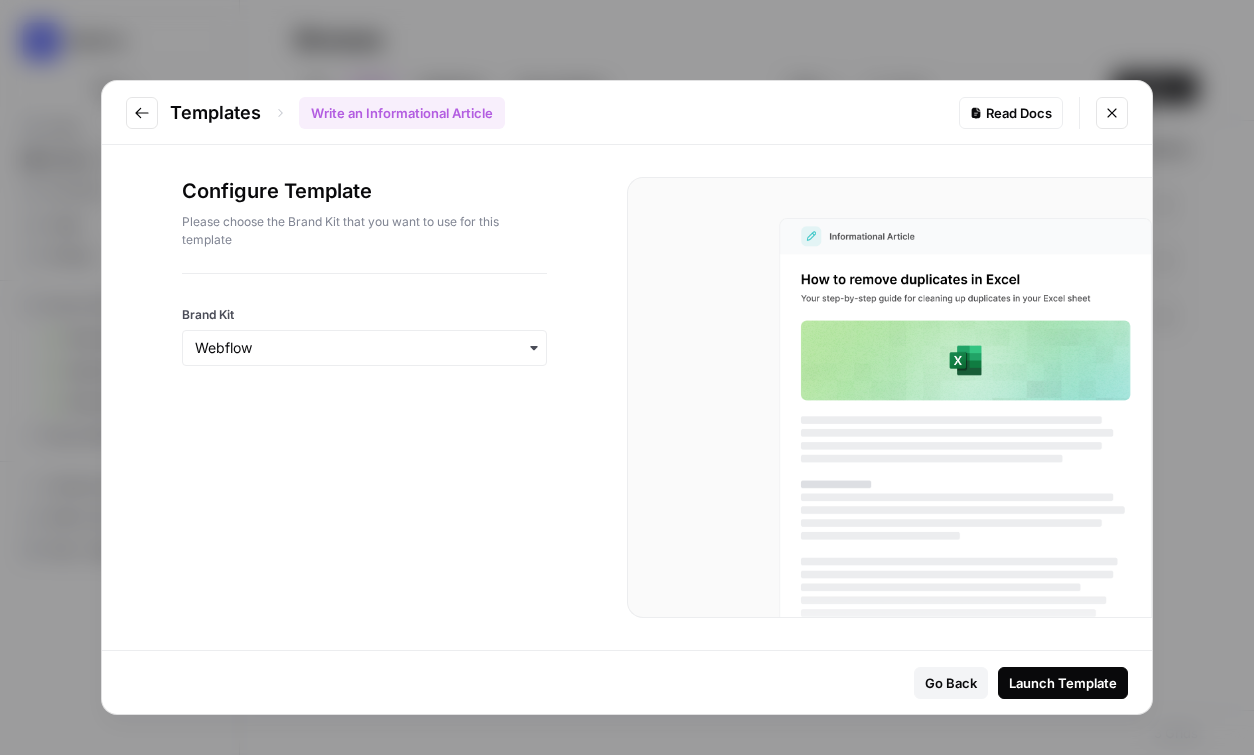 click on "Launch Template" at bounding box center [1063, 683] 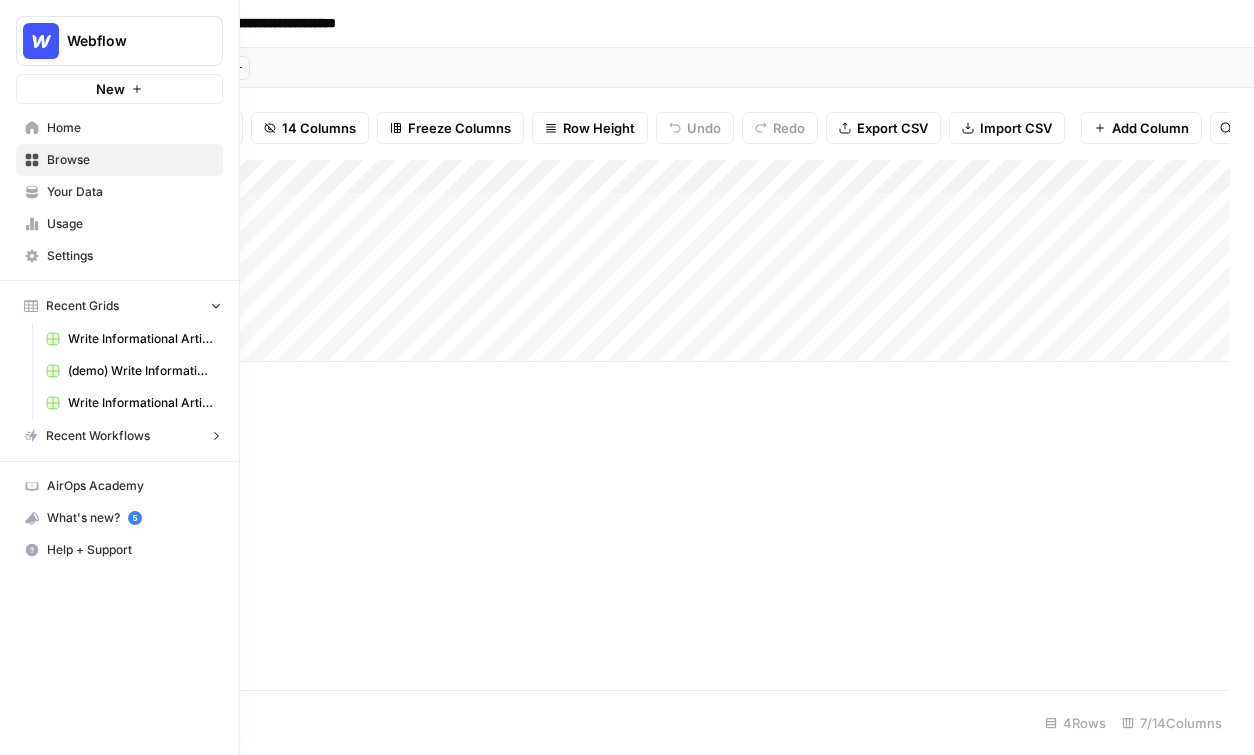 click 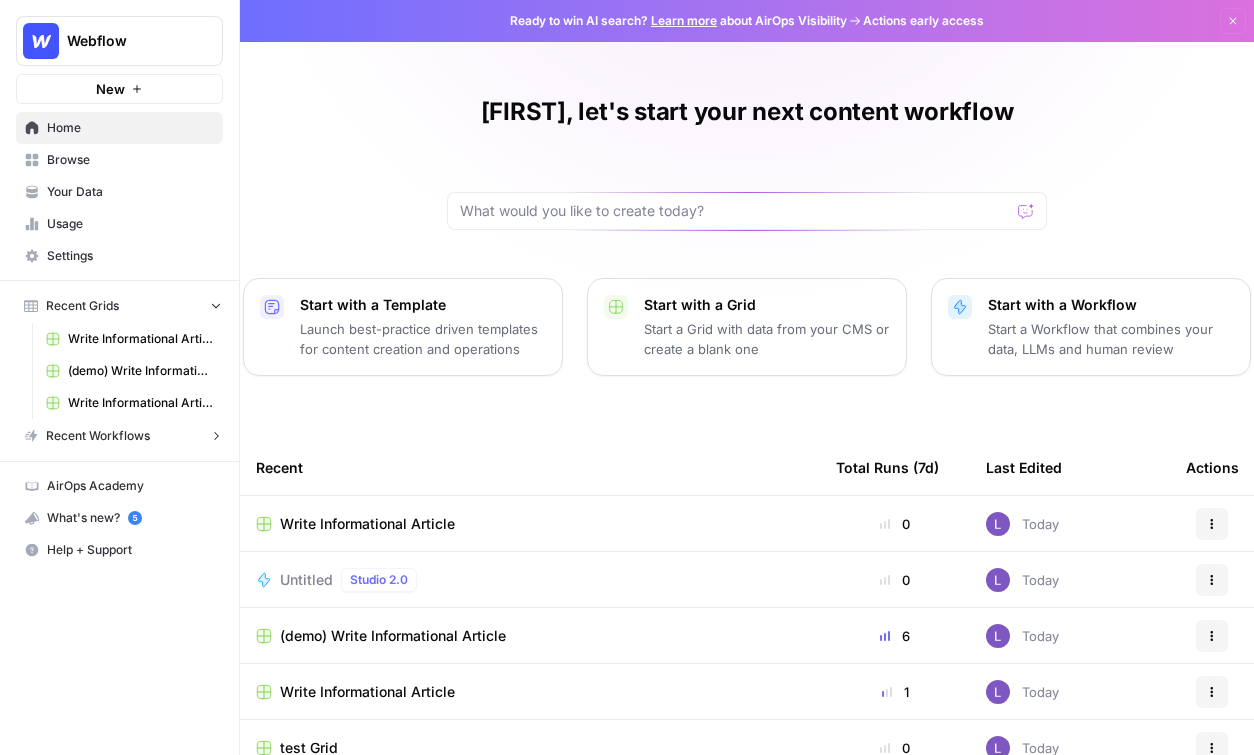 click on "Browse" at bounding box center (130, 160) 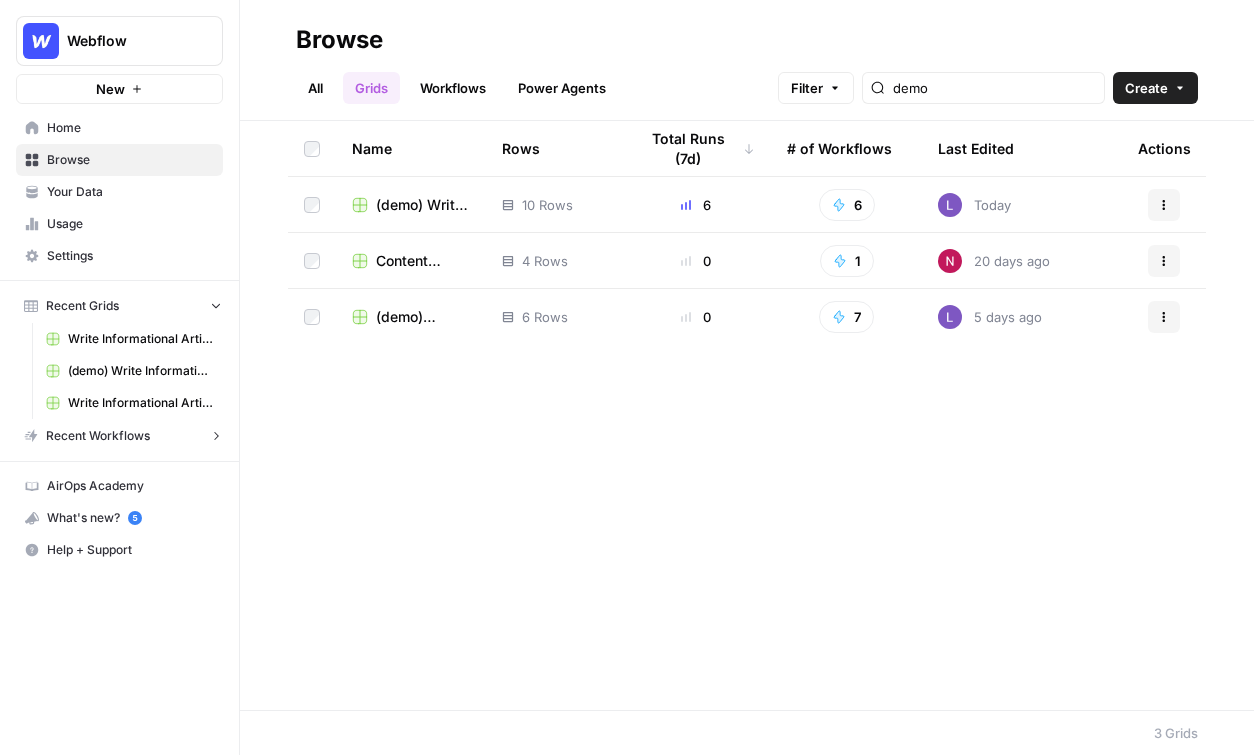 click on "Workflows" at bounding box center (453, 88) 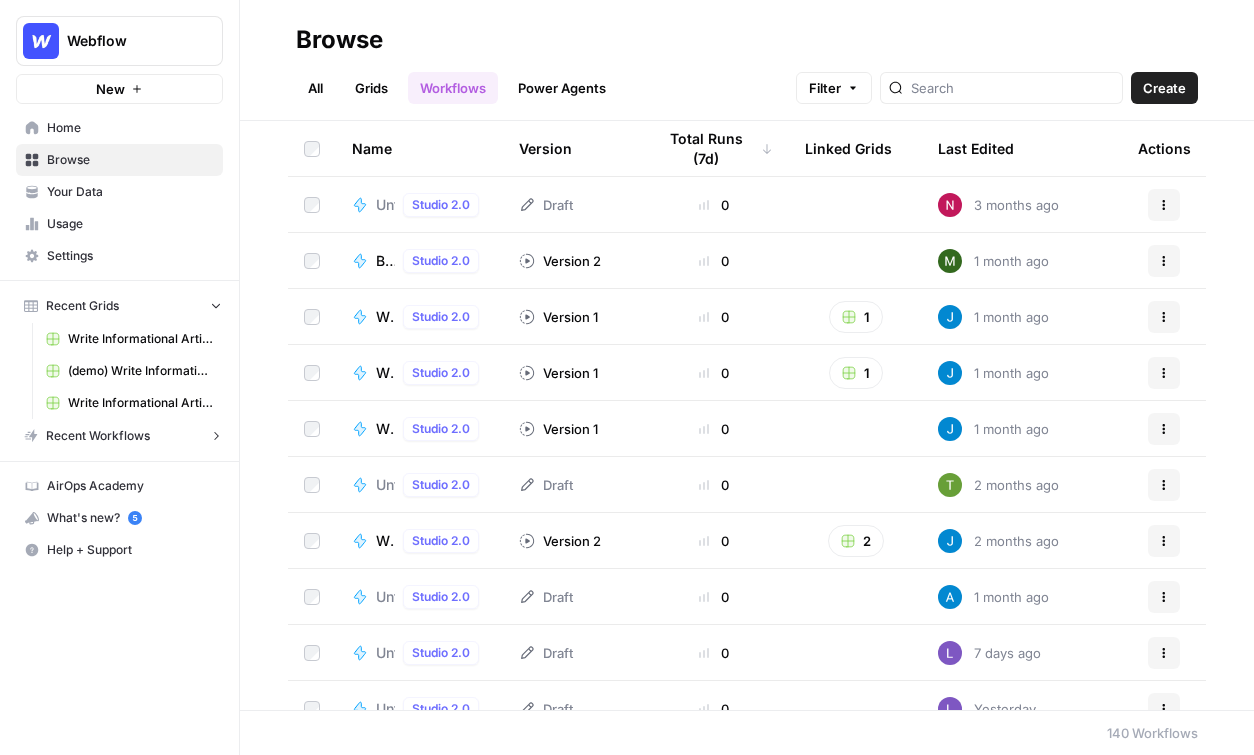 click on "Create" at bounding box center [1164, 88] 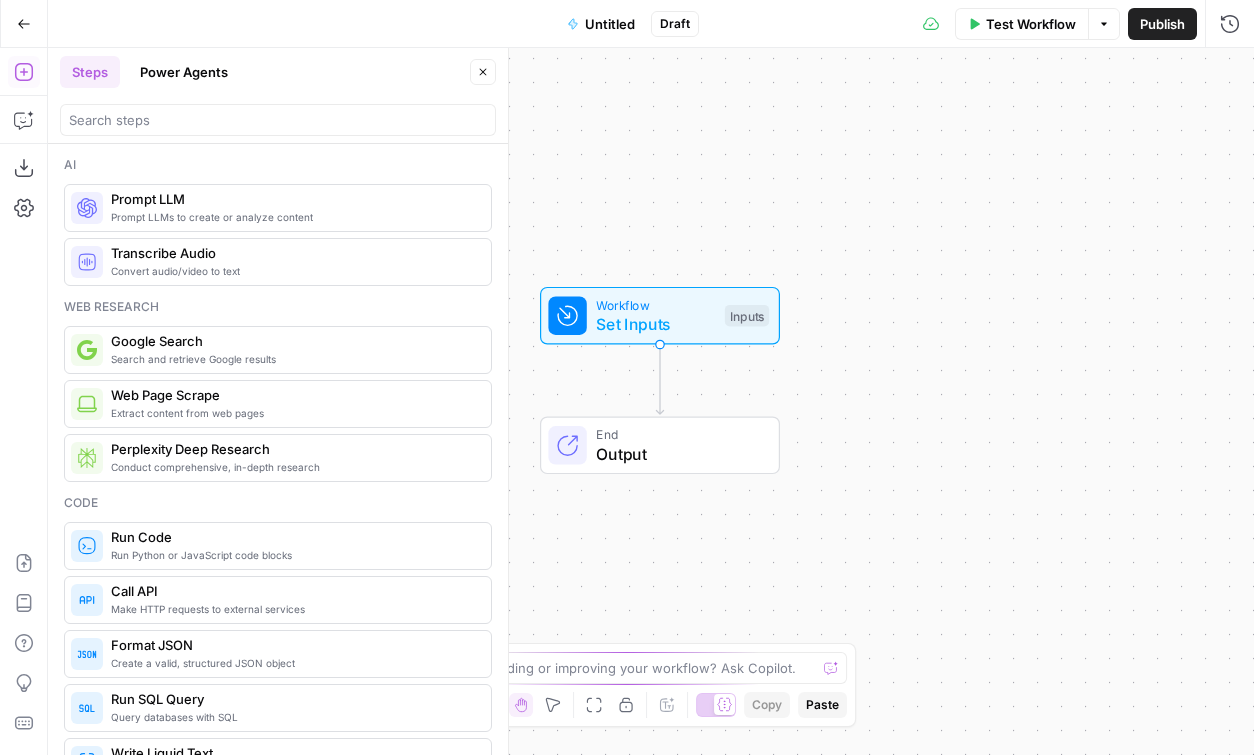 drag, startPoint x: 846, startPoint y: 245, endPoint x: 920, endPoint y: 136, distance: 131.74597 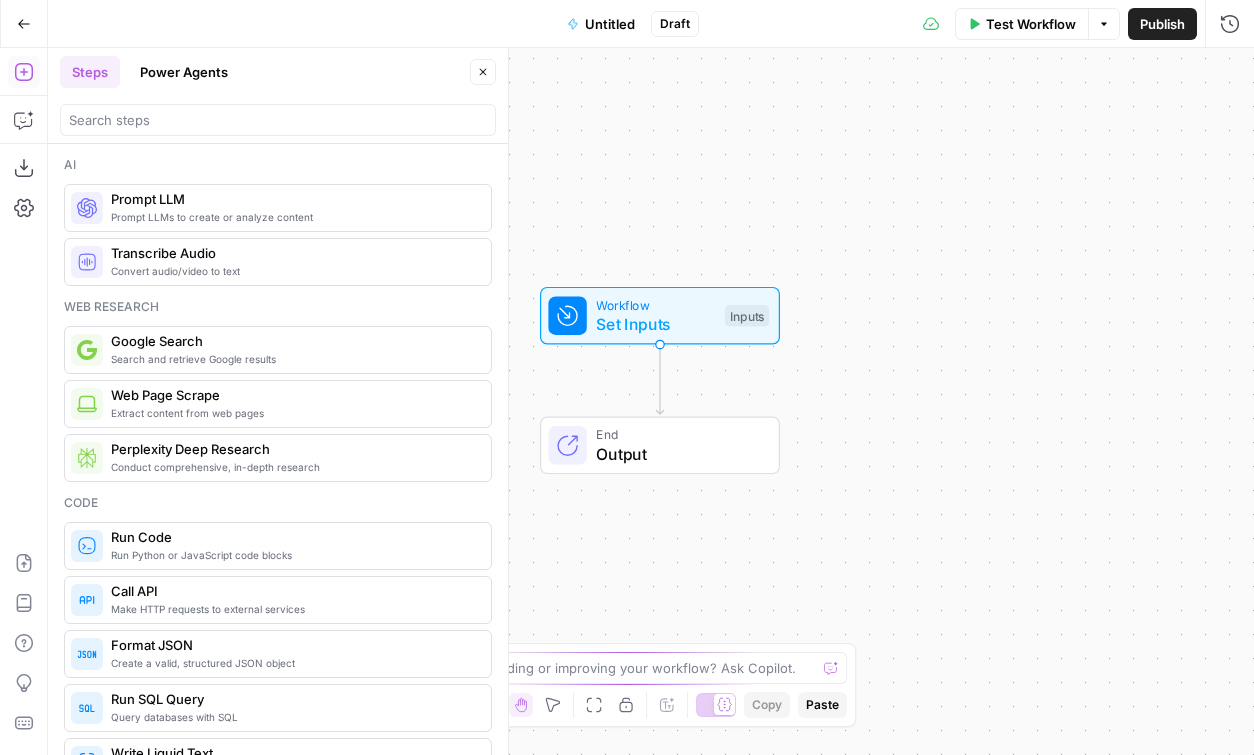 click on "Workflow Set Inputs Inputs End Output" at bounding box center (651, 401) 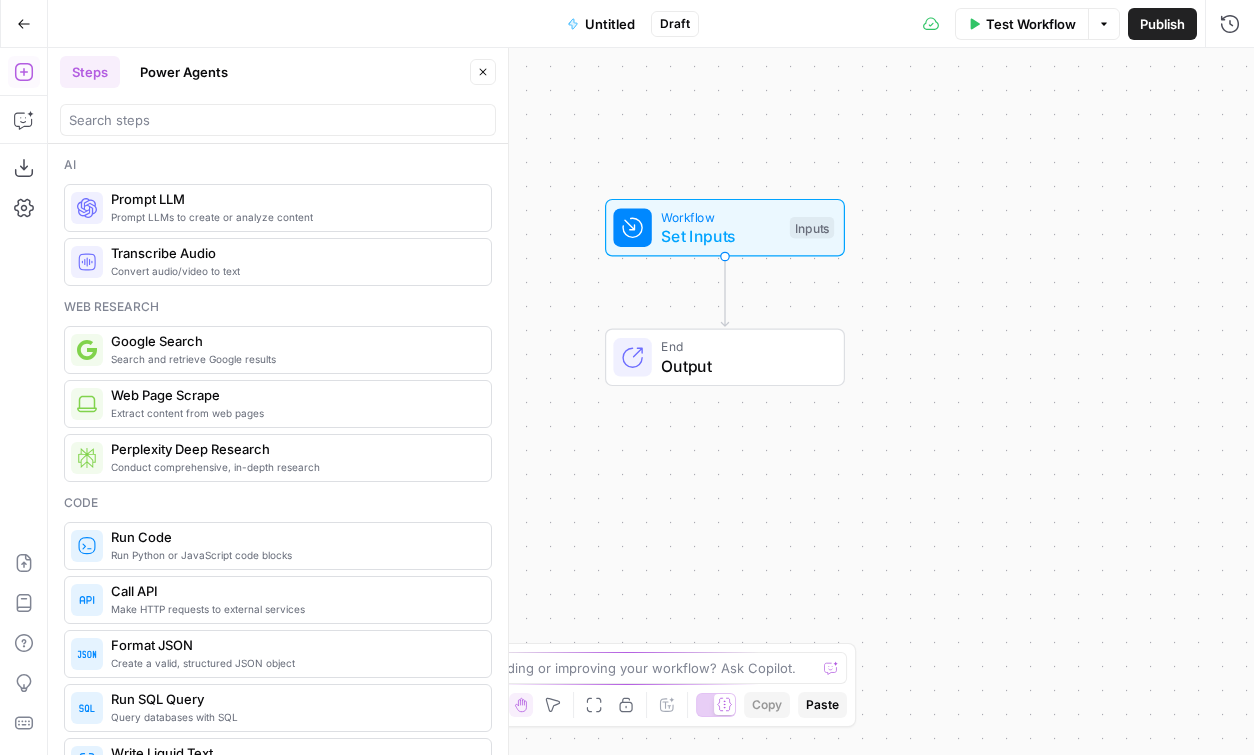 scroll, scrollTop: 36, scrollLeft: 0, axis: vertical 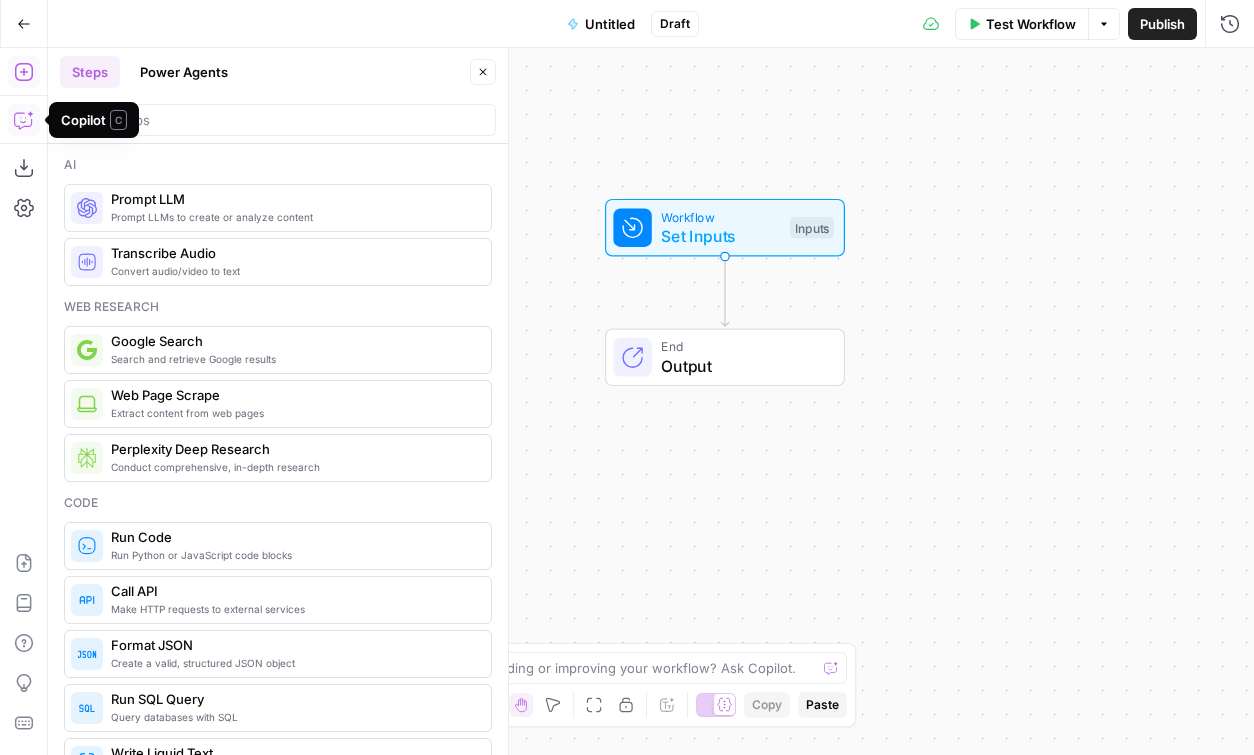 click 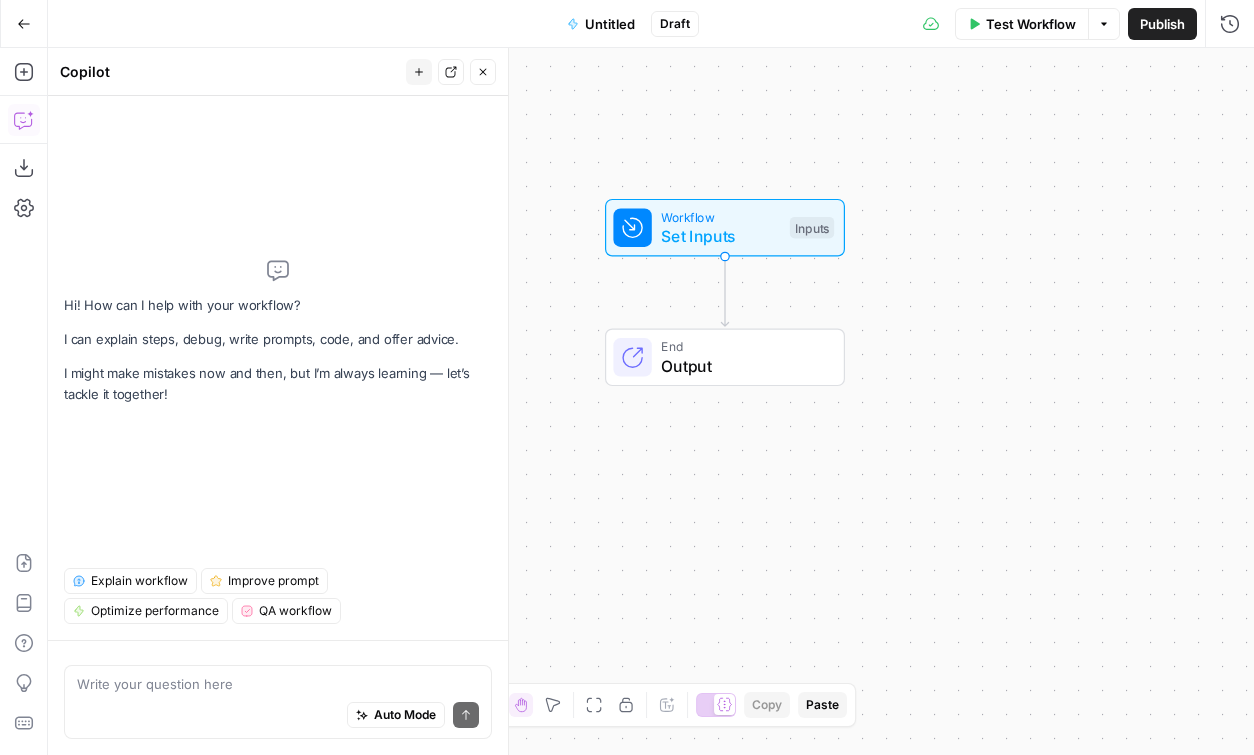 click at bounding box center (278, 684) 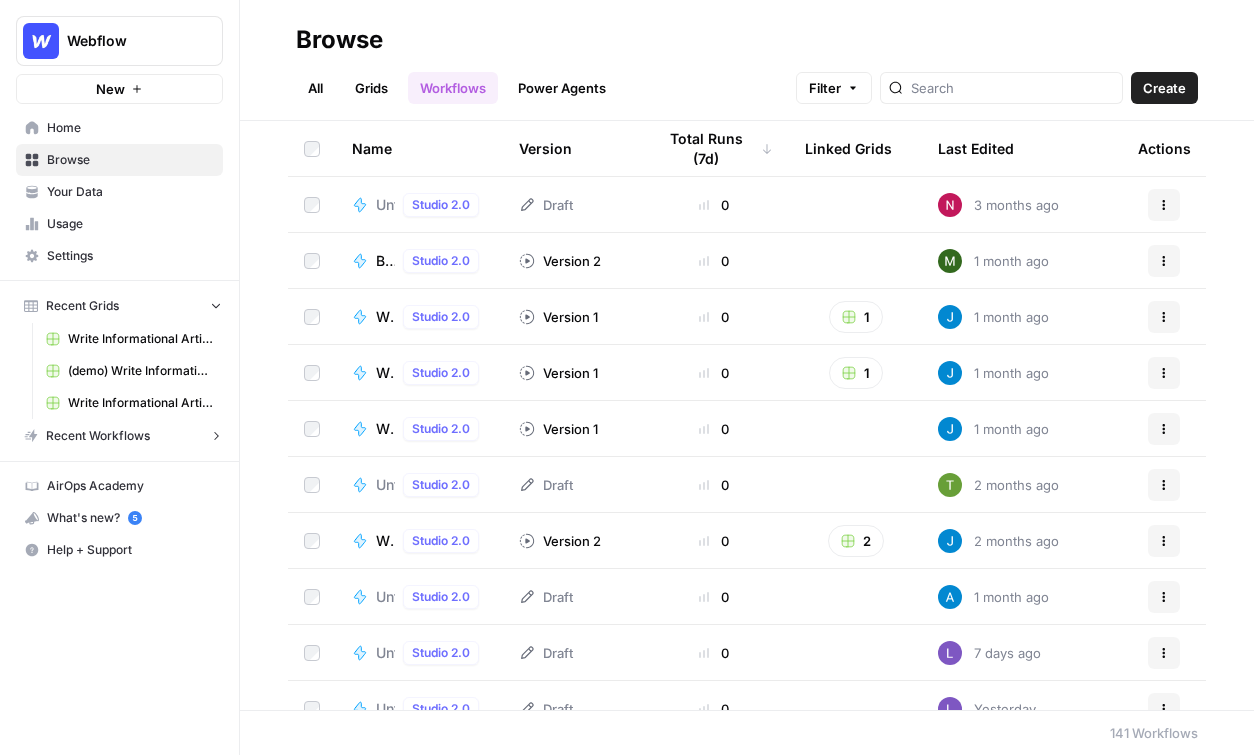 click on "Your Data" at bounding box center [130, 192] 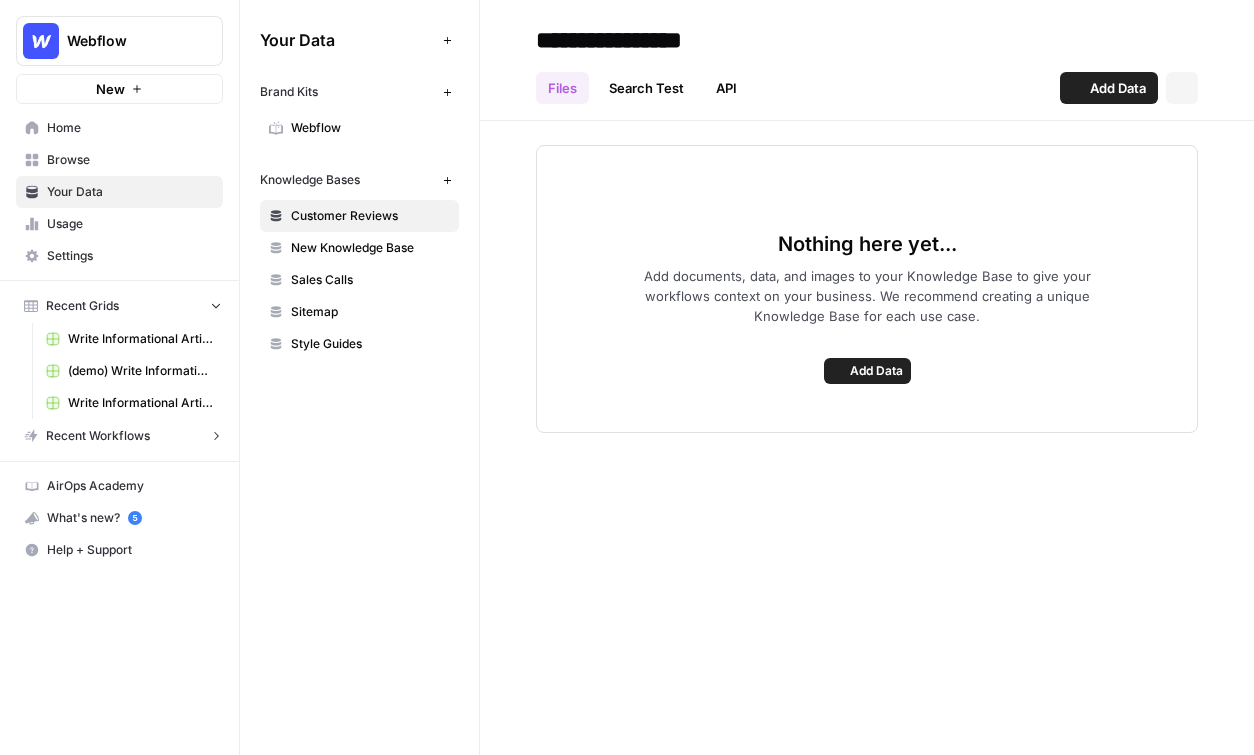 click on "Settings" at bounding box center (119, 256) 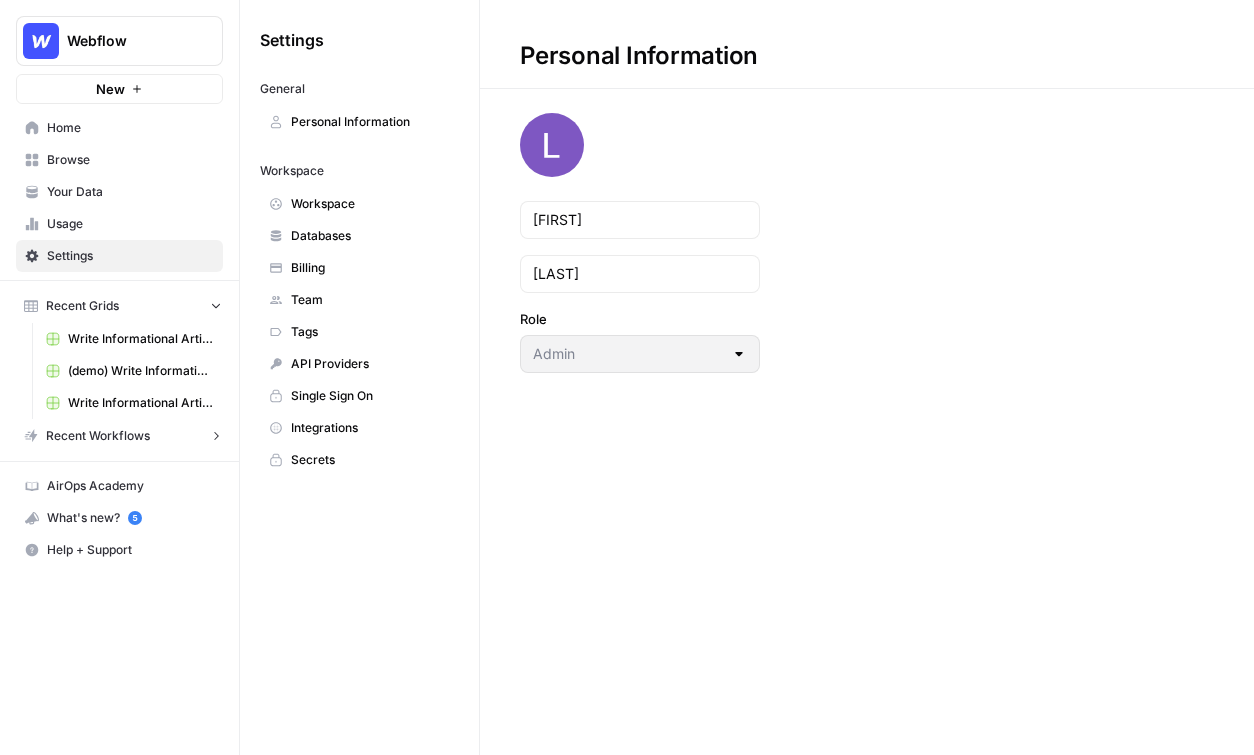 click on "API Providers" at bounding box center (359, 364) 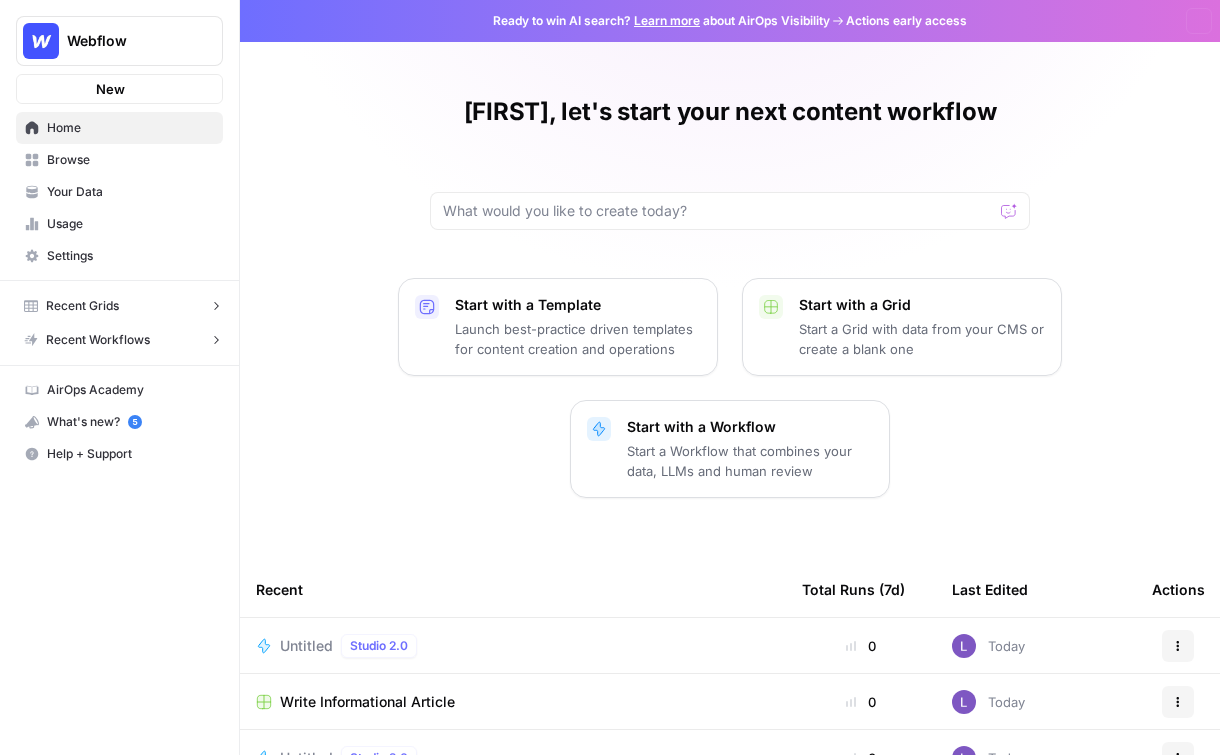 scroll, scrollTop: 0, scrollLeft: 0, axis: both 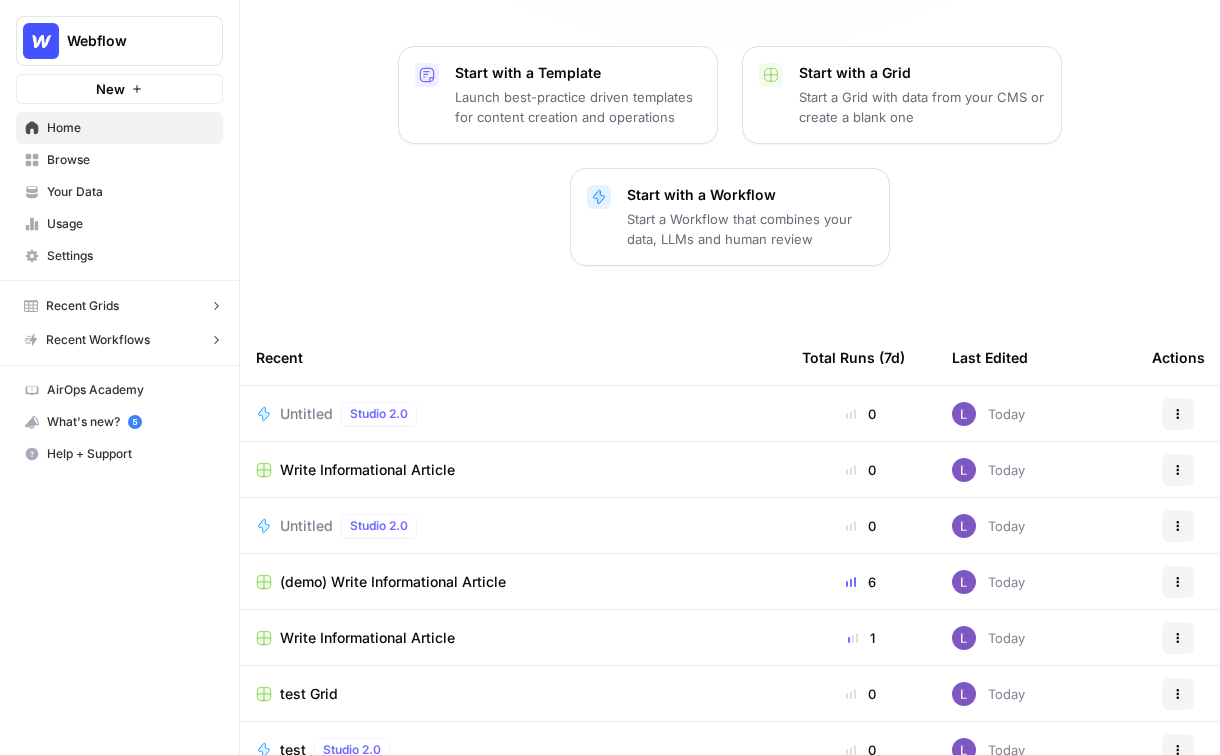 click on "Write Informational Article" at bounding box center (367, 470) 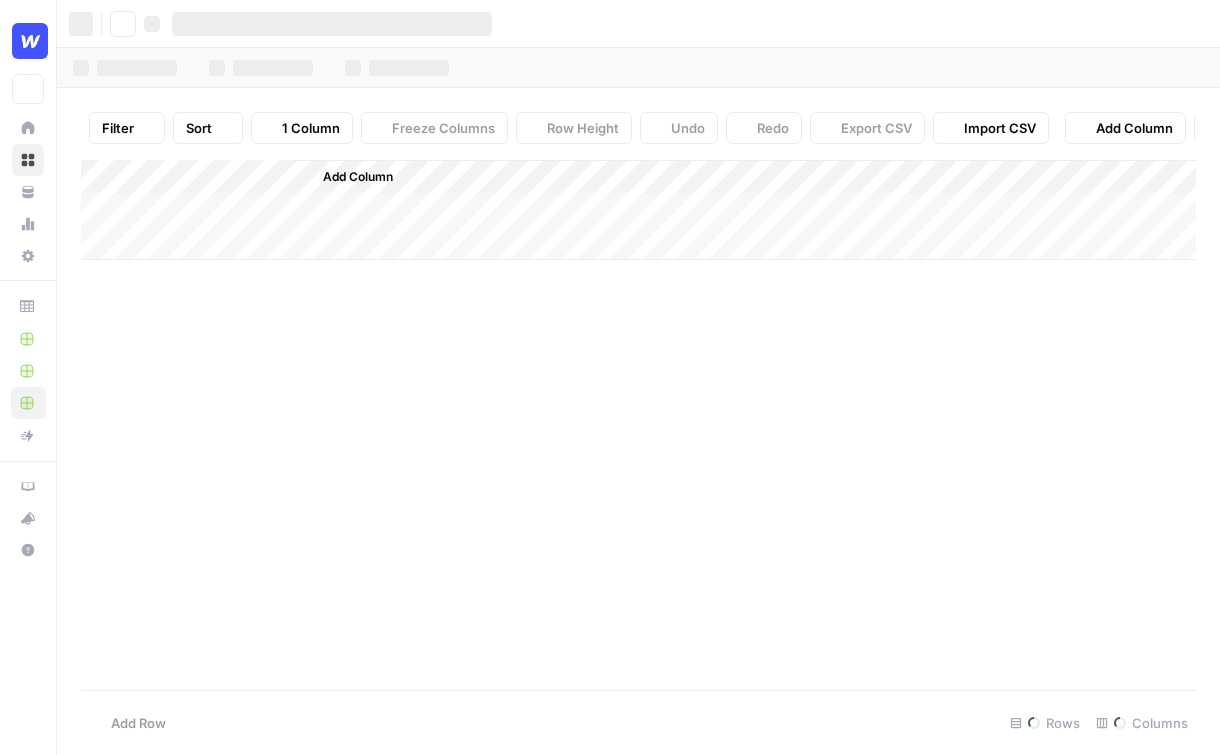 scroll, scrollTop: 0, scrollLeft: 0, axis: both 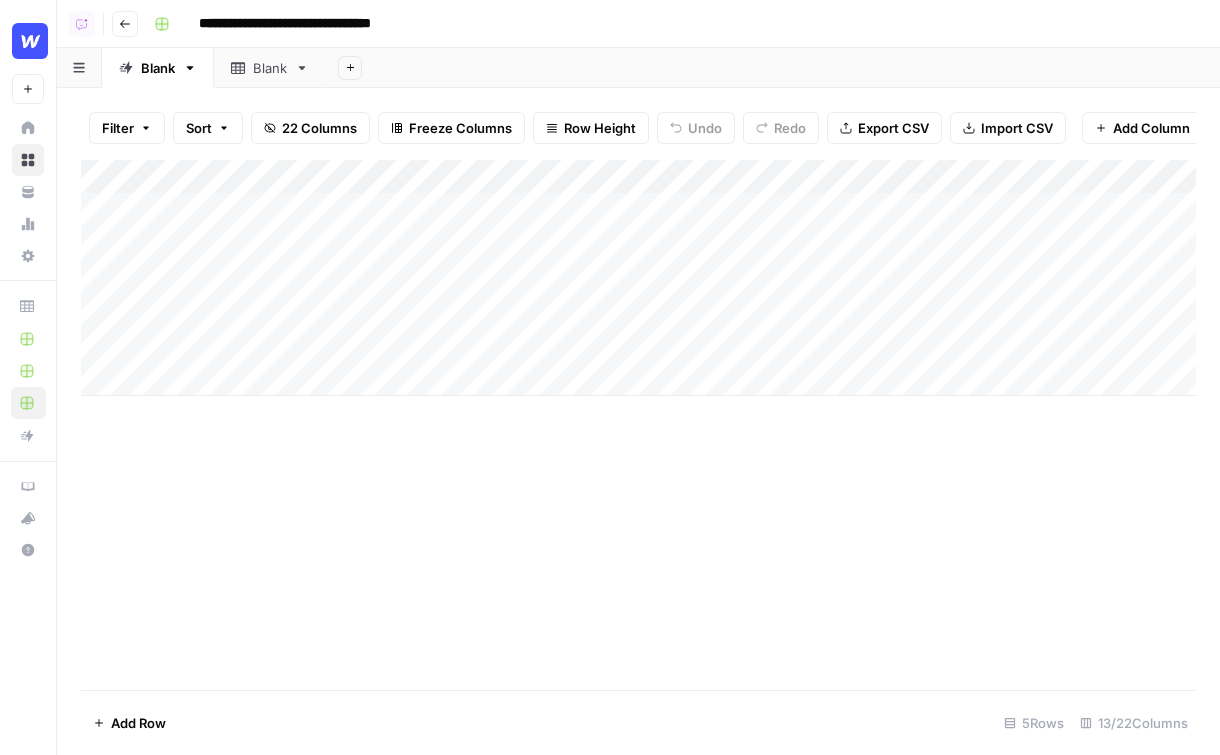 click on "Add Column" at bounding box center [638, 278] 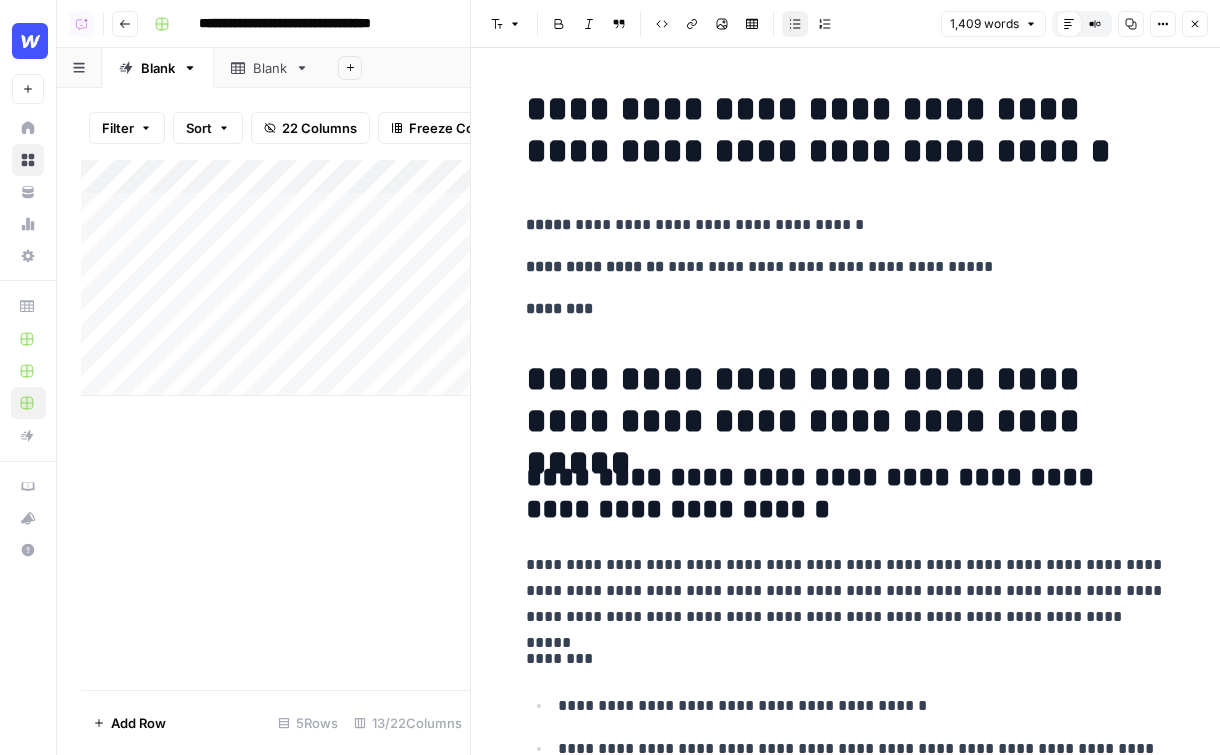 click 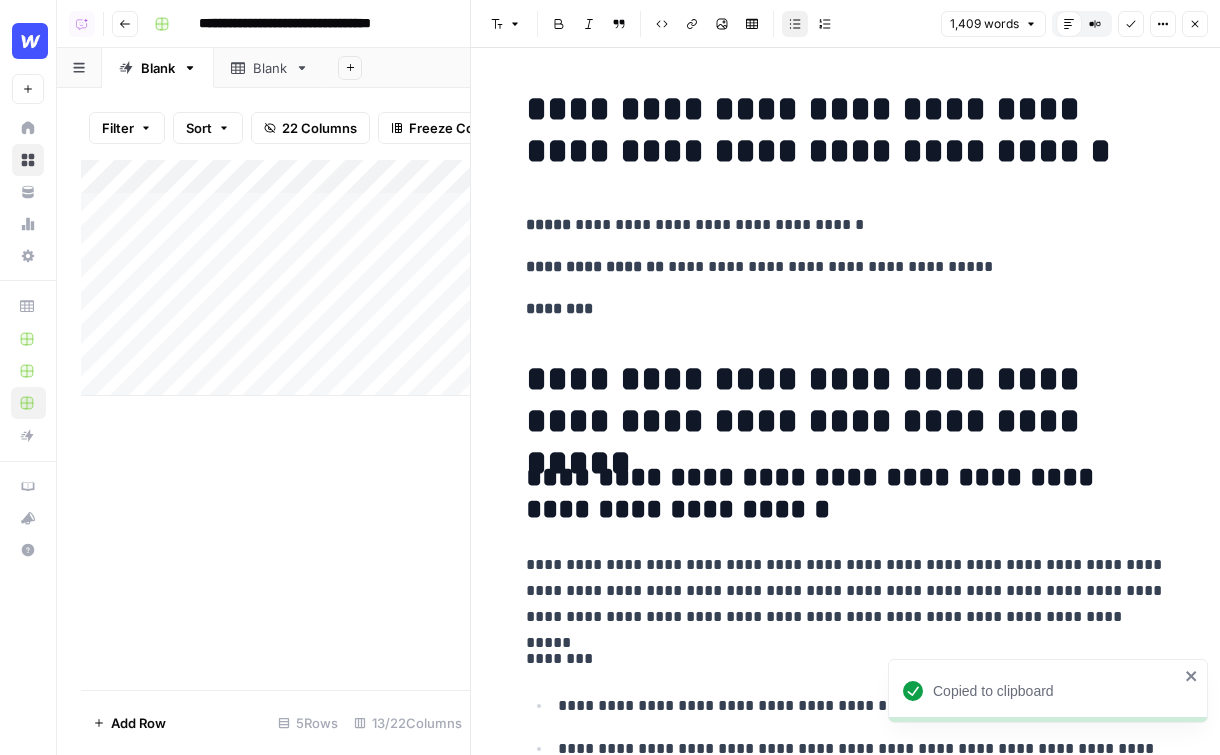type 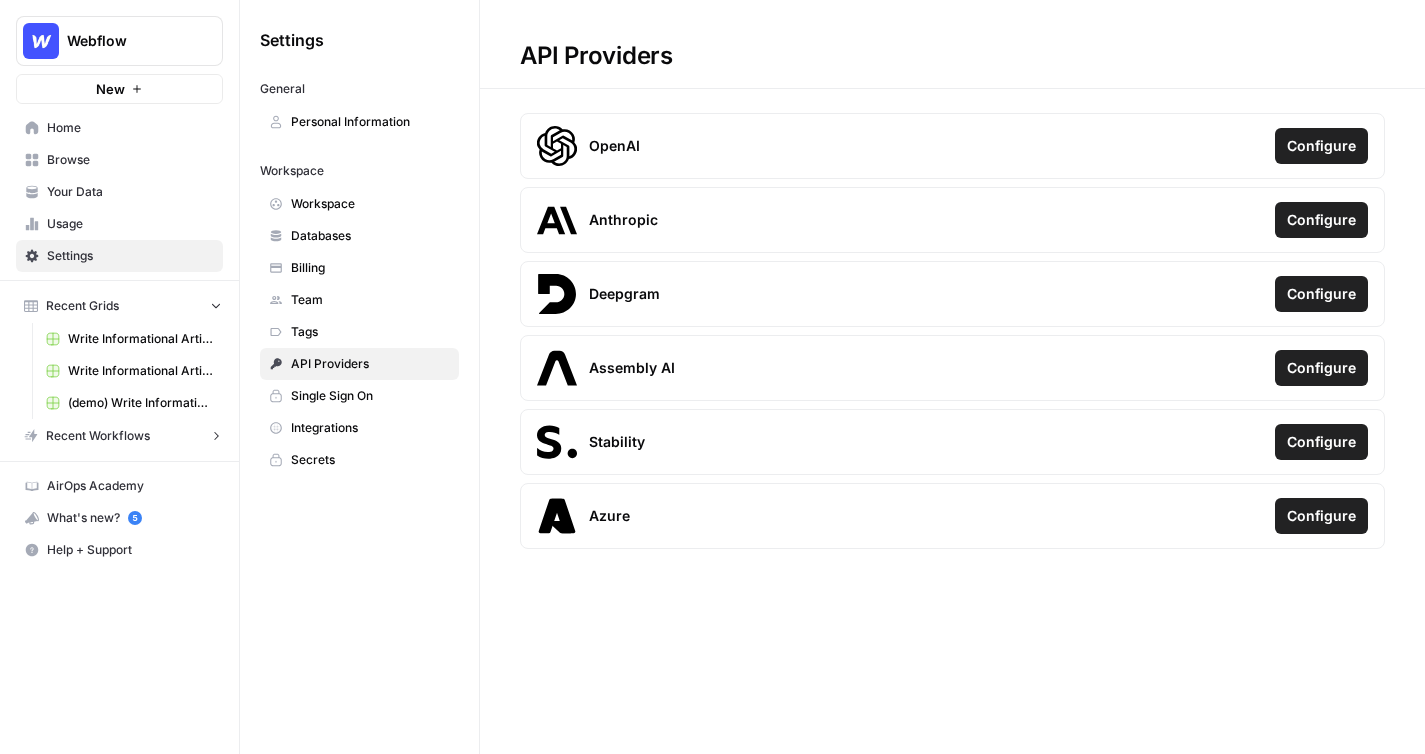 scroll, scrollTop: 0, scrollLeft: 0, axis: both 